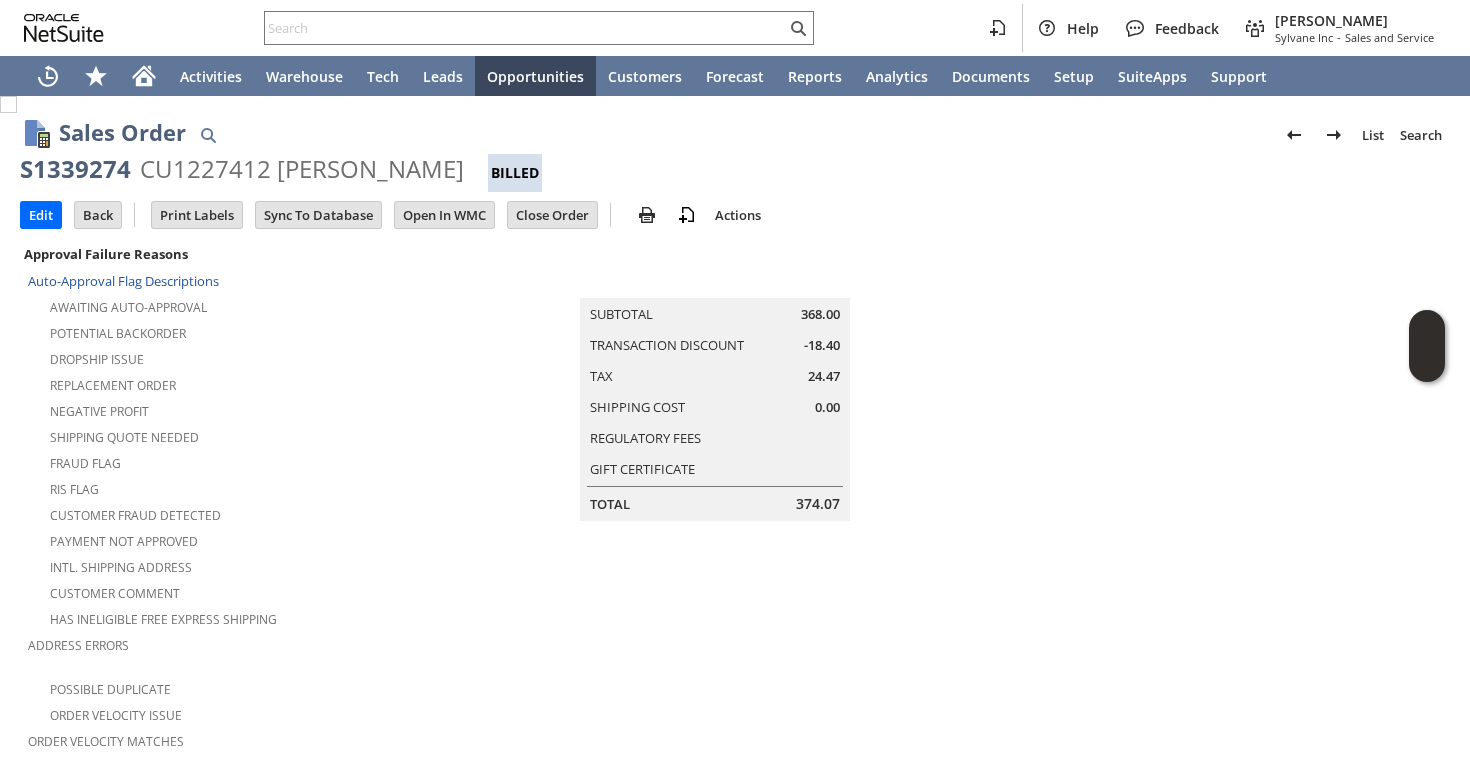 scroll, scrollTop: 0, scrollLeft: 0, axis: both 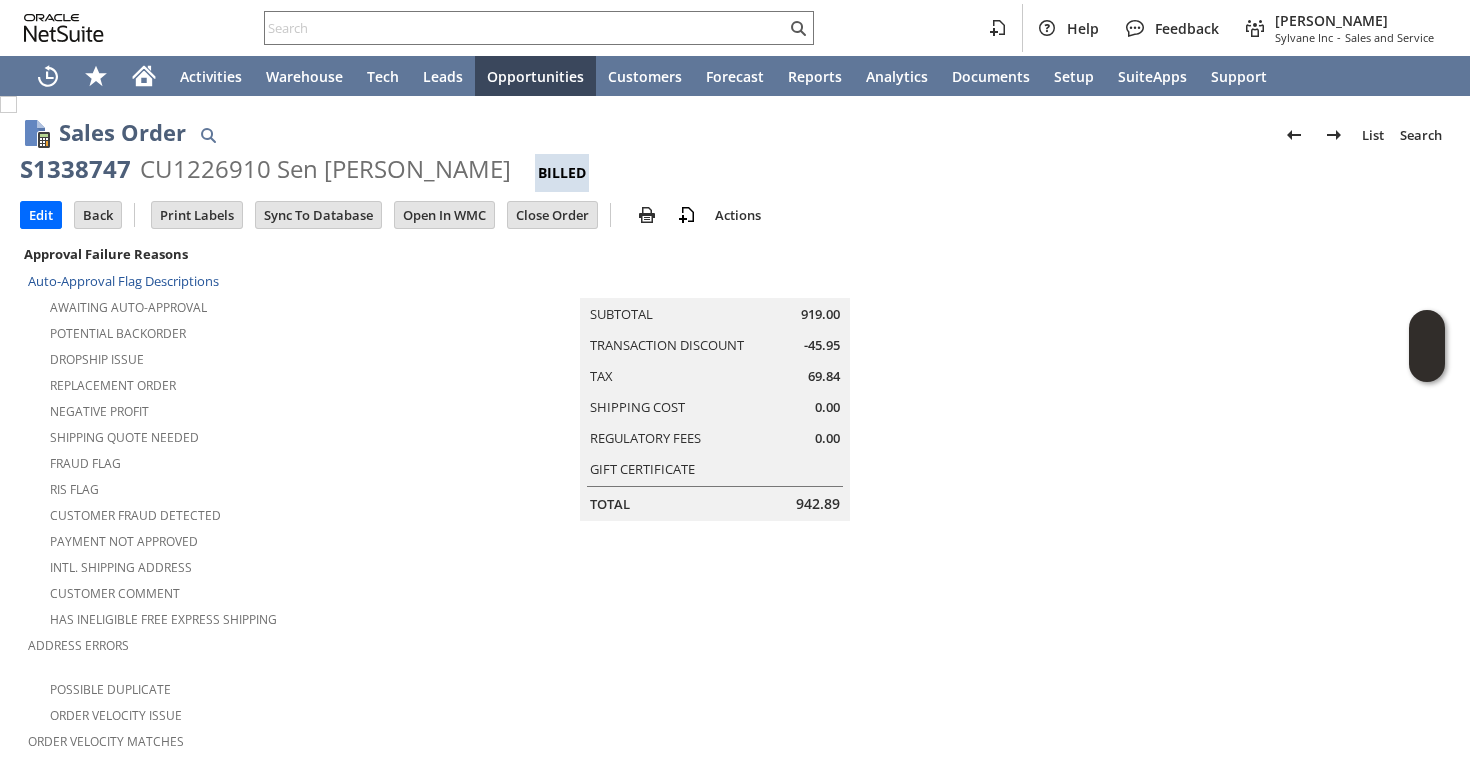 click at bounding box center (525, 28) 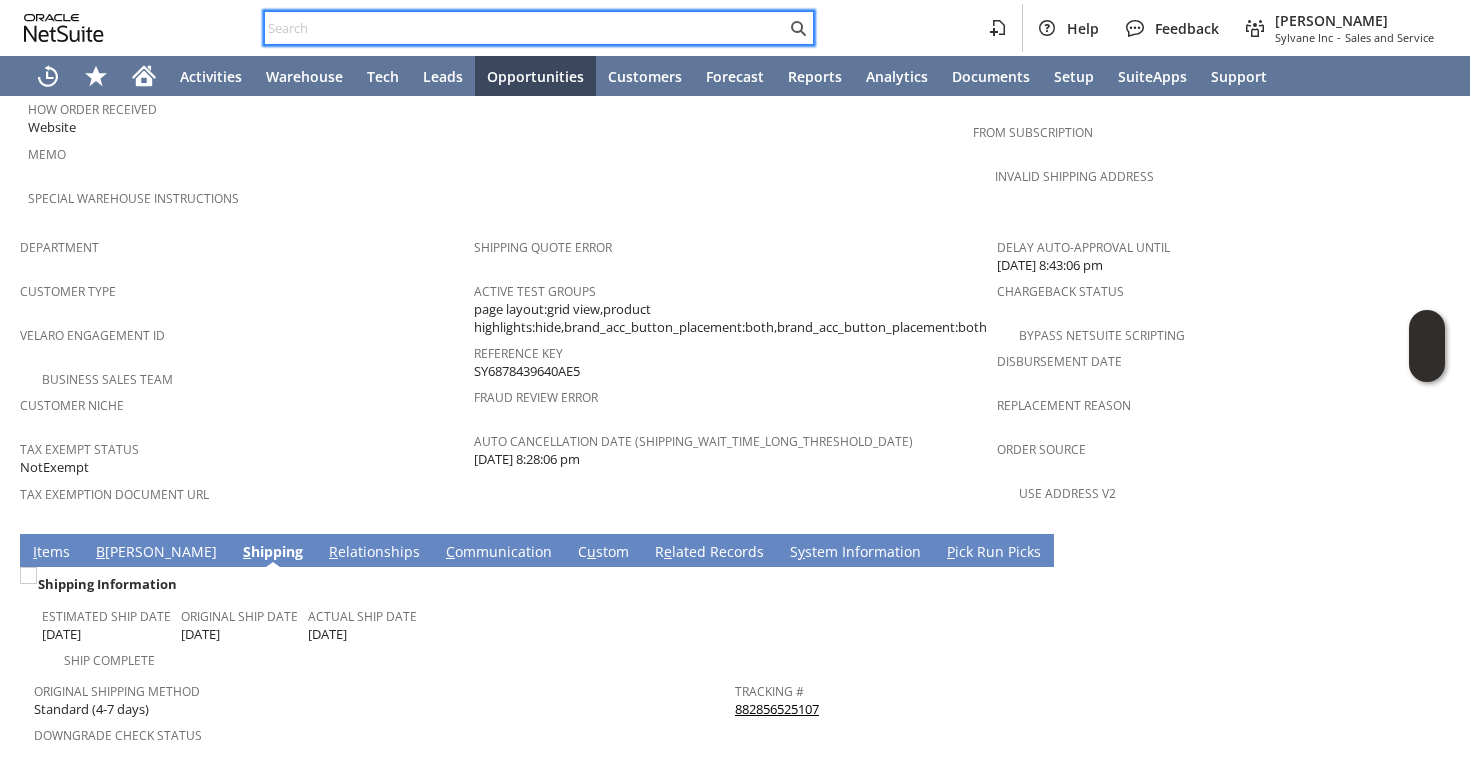 paste on "SY687BE4BC3C438" 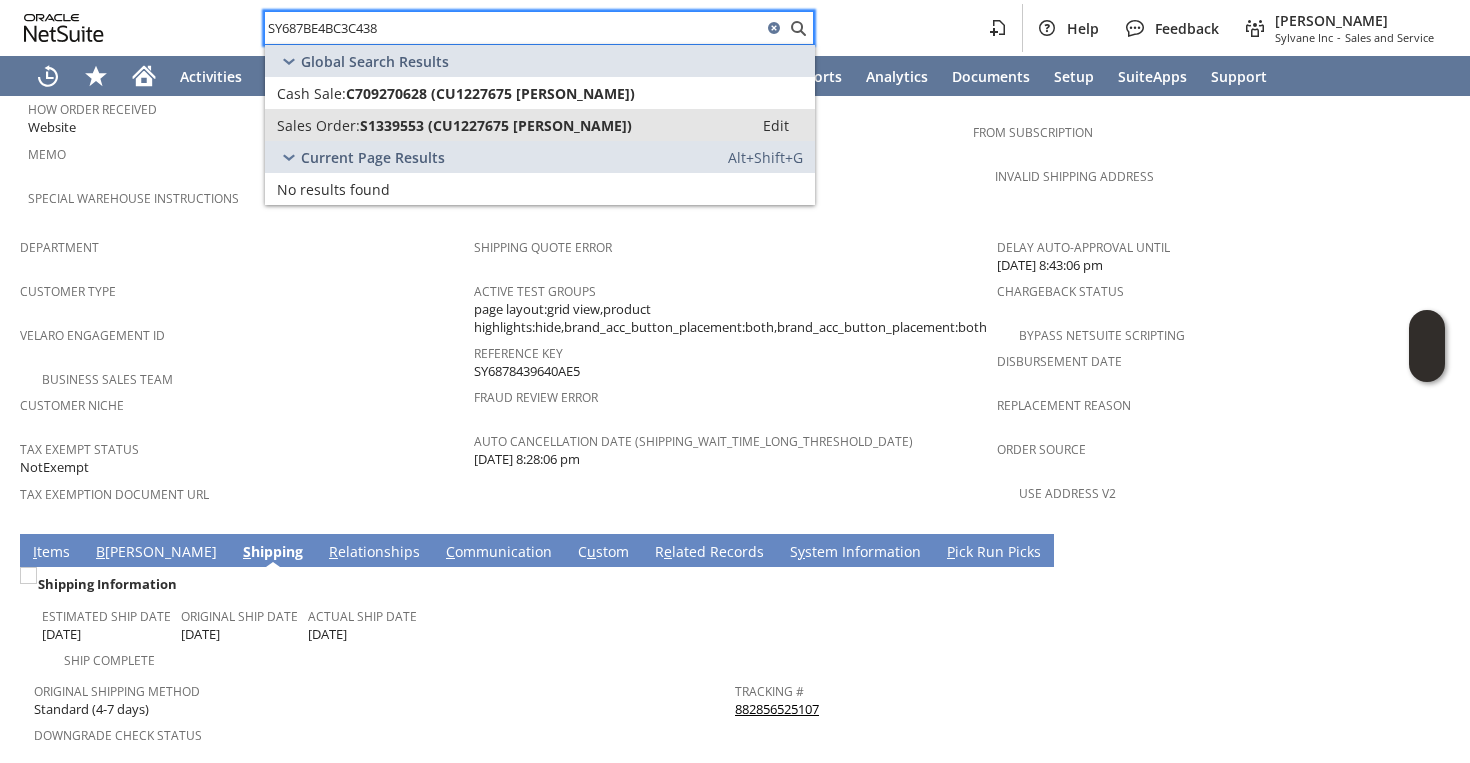 type on "SY687BE4BC3C438" 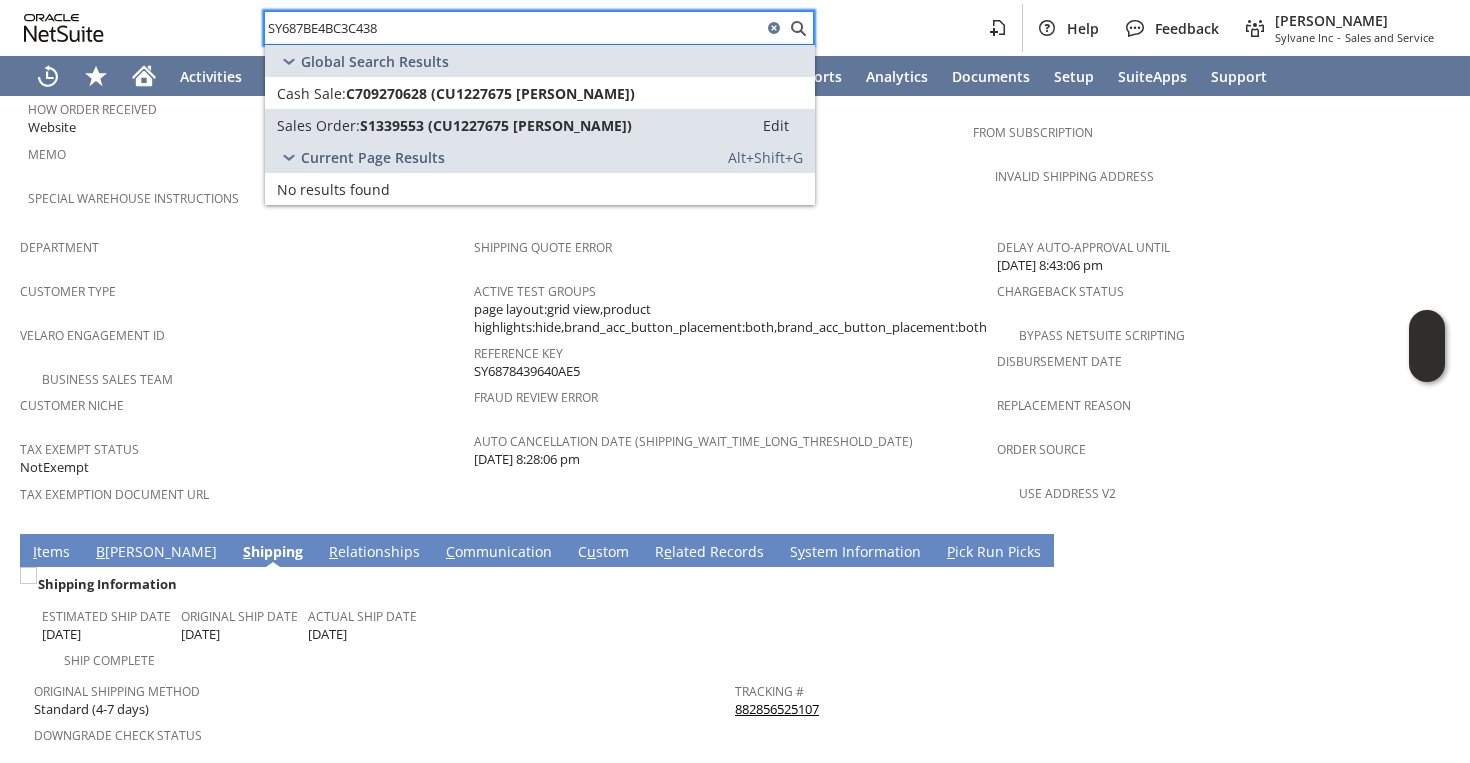 scroll, scrollTop: 1313, scrollLeft: 0, axis: vertical 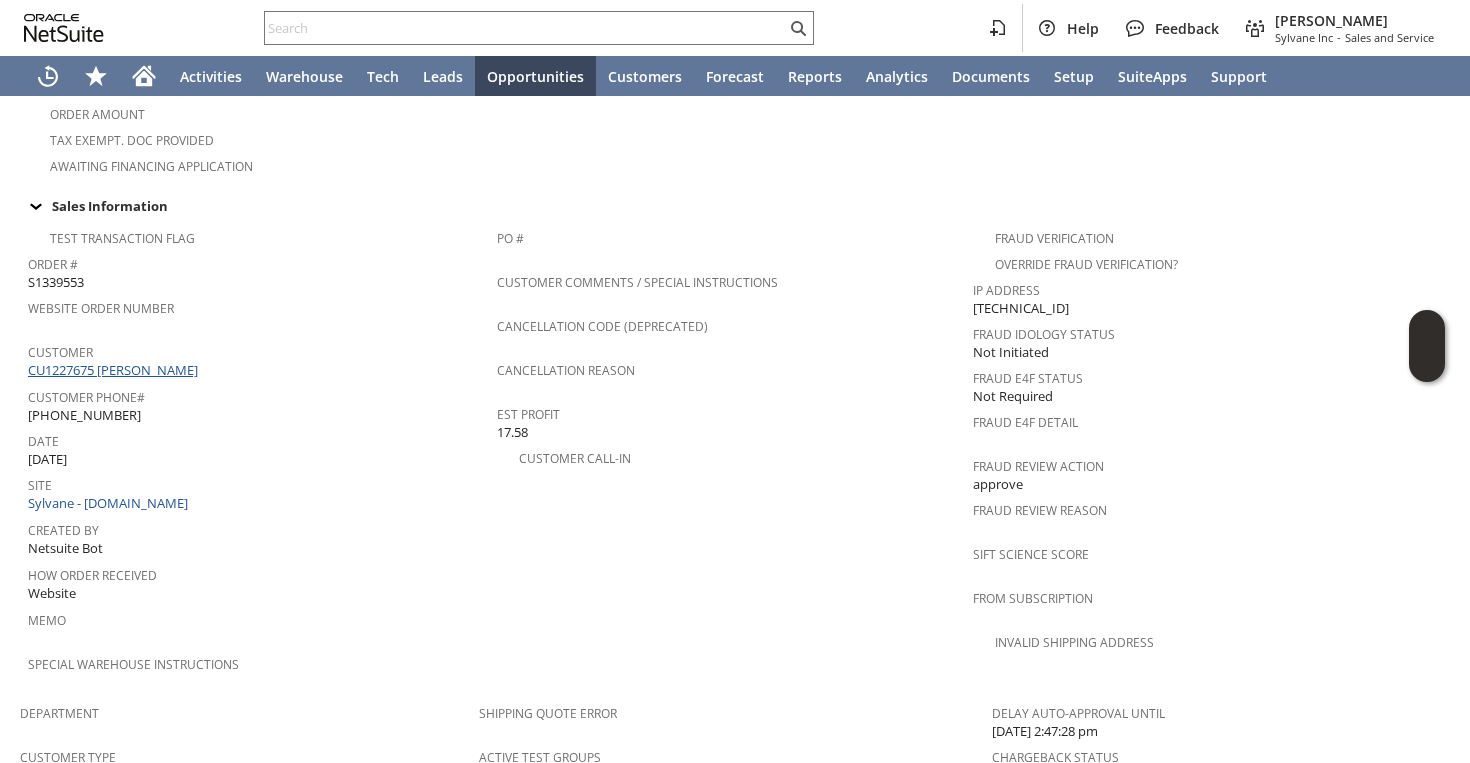 click on "CU1227675 Vincent J Spadafora" at bounding box center (115, 370) 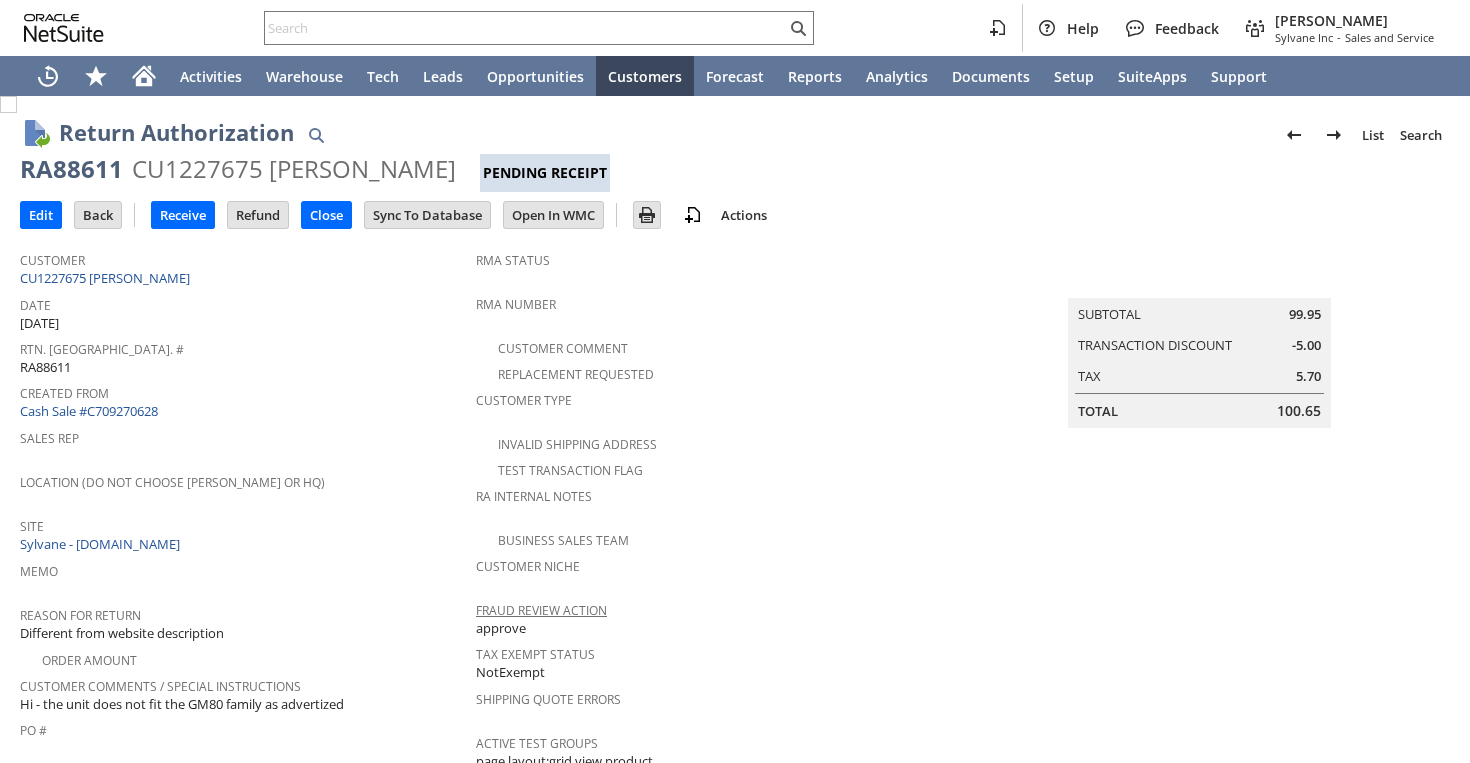 scroll, scrollTop: 0, scrollLeft: 0, axis: both 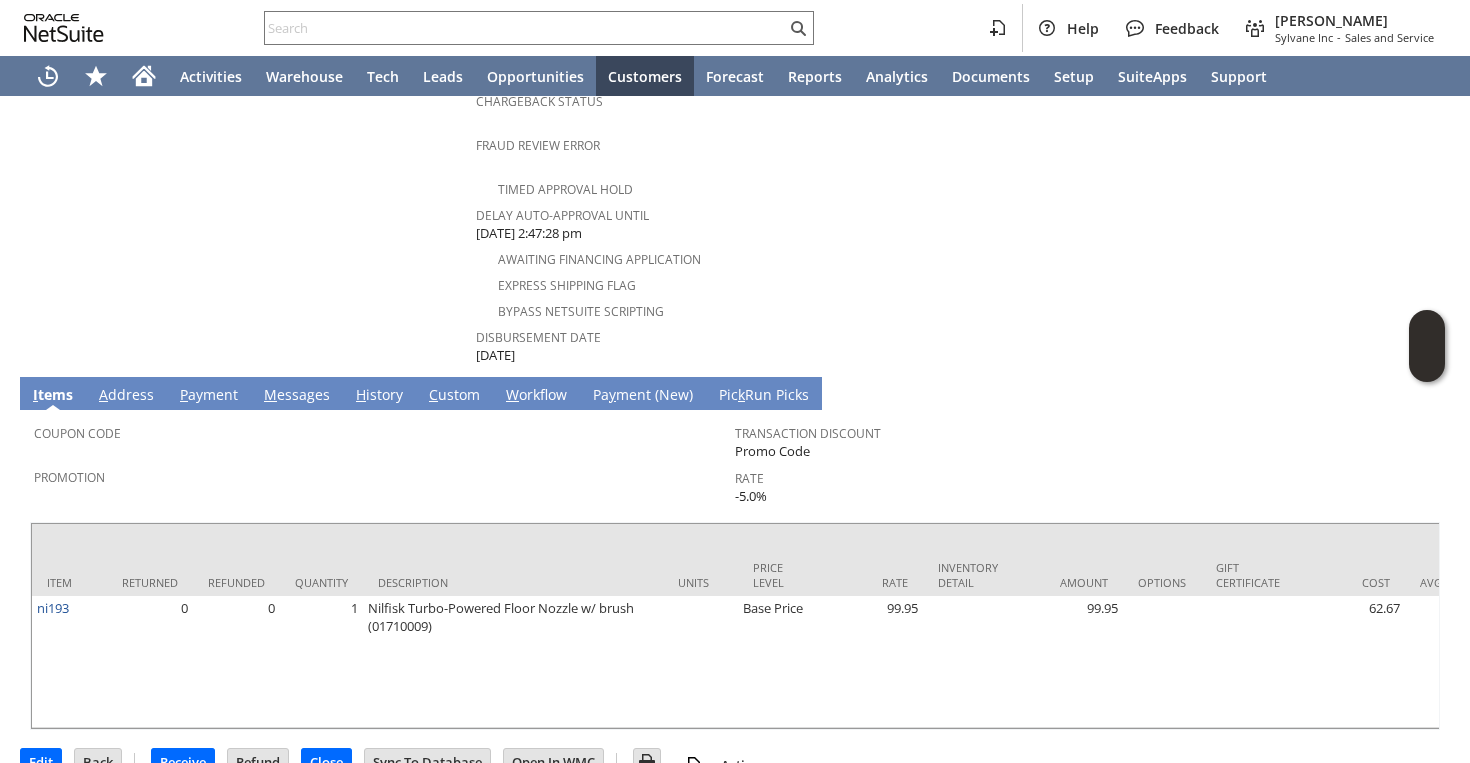 click on "H istory" at bounding box center [379, 396] 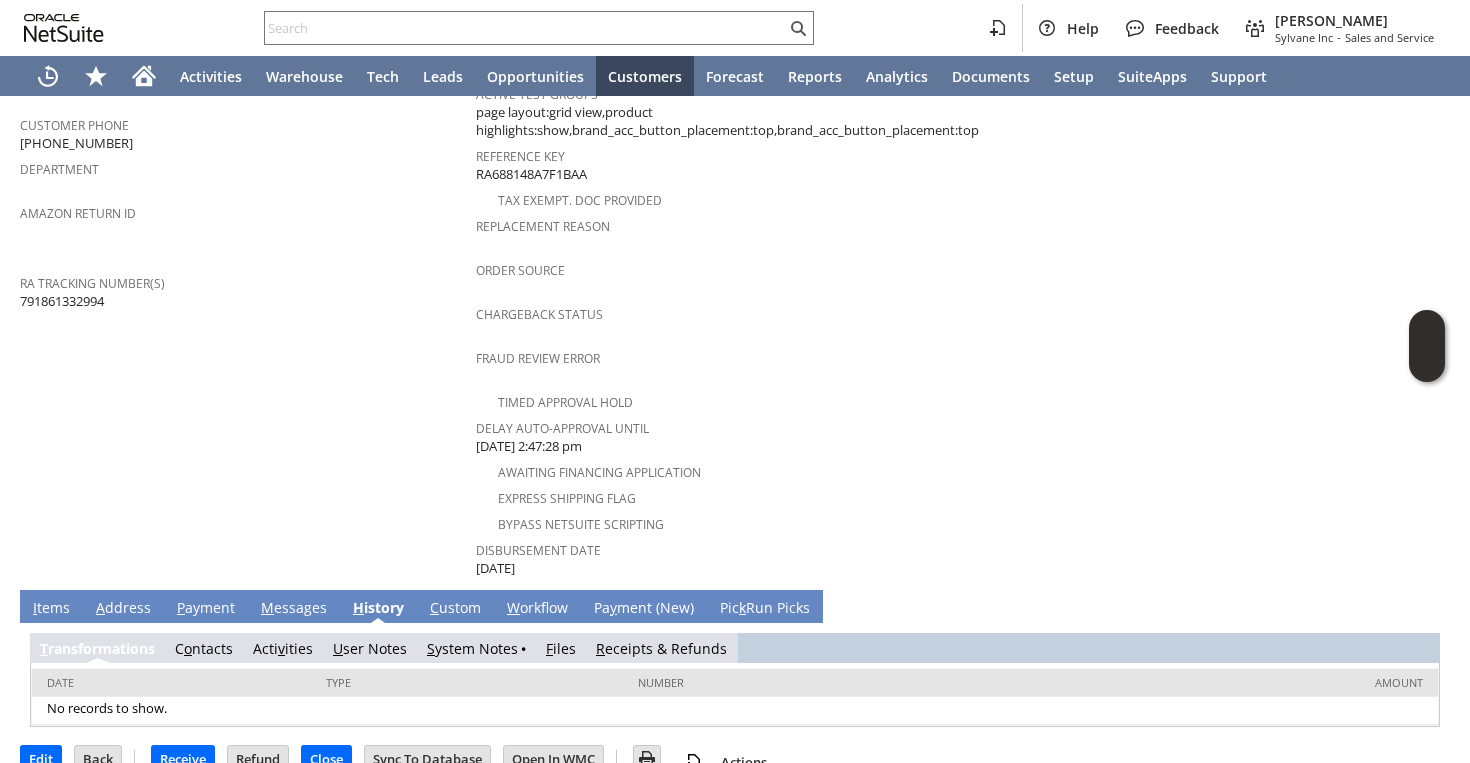 scroll, scrollTop: 0, scrollLeft: 0, axis: both 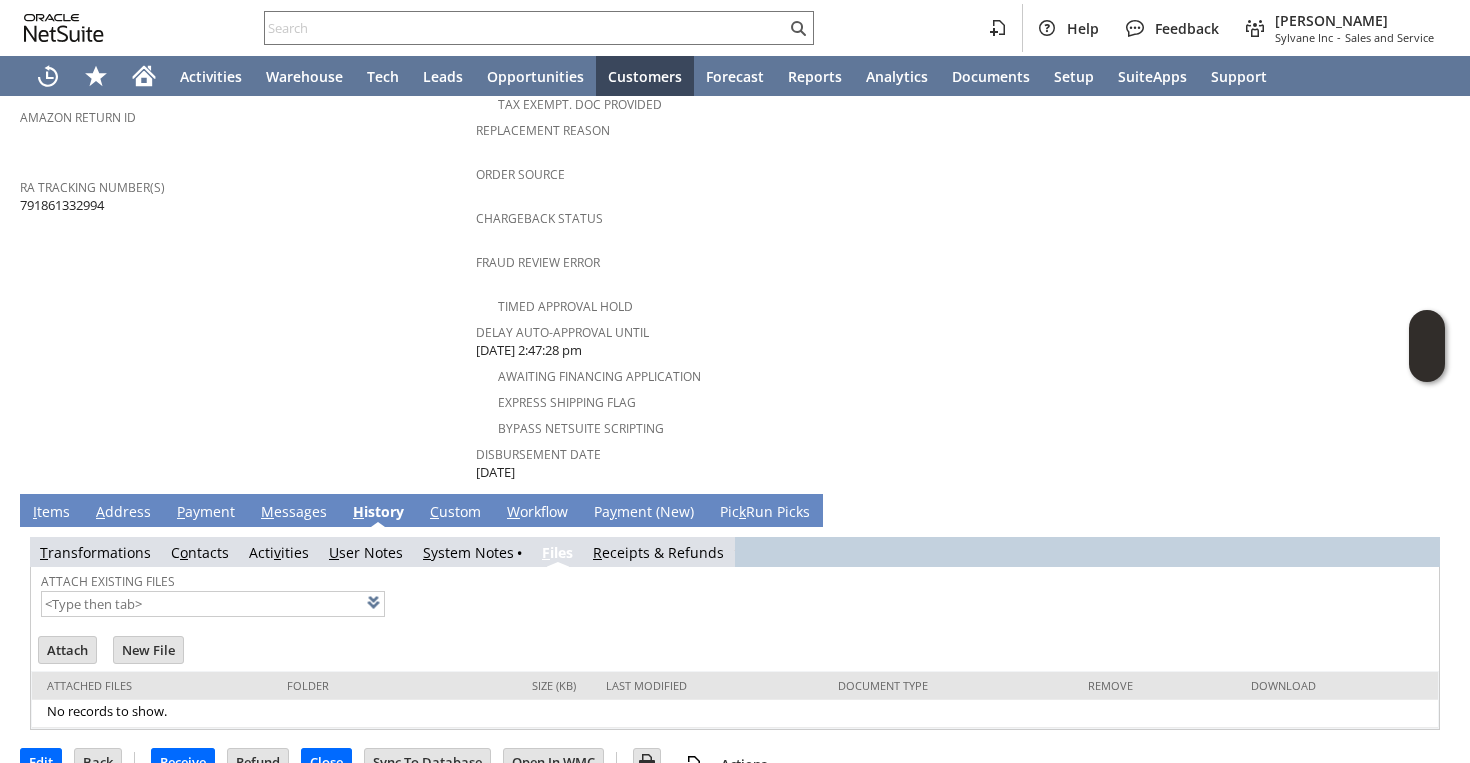 click on "R eceipts & Refunds" at bounding box center [658, 552] 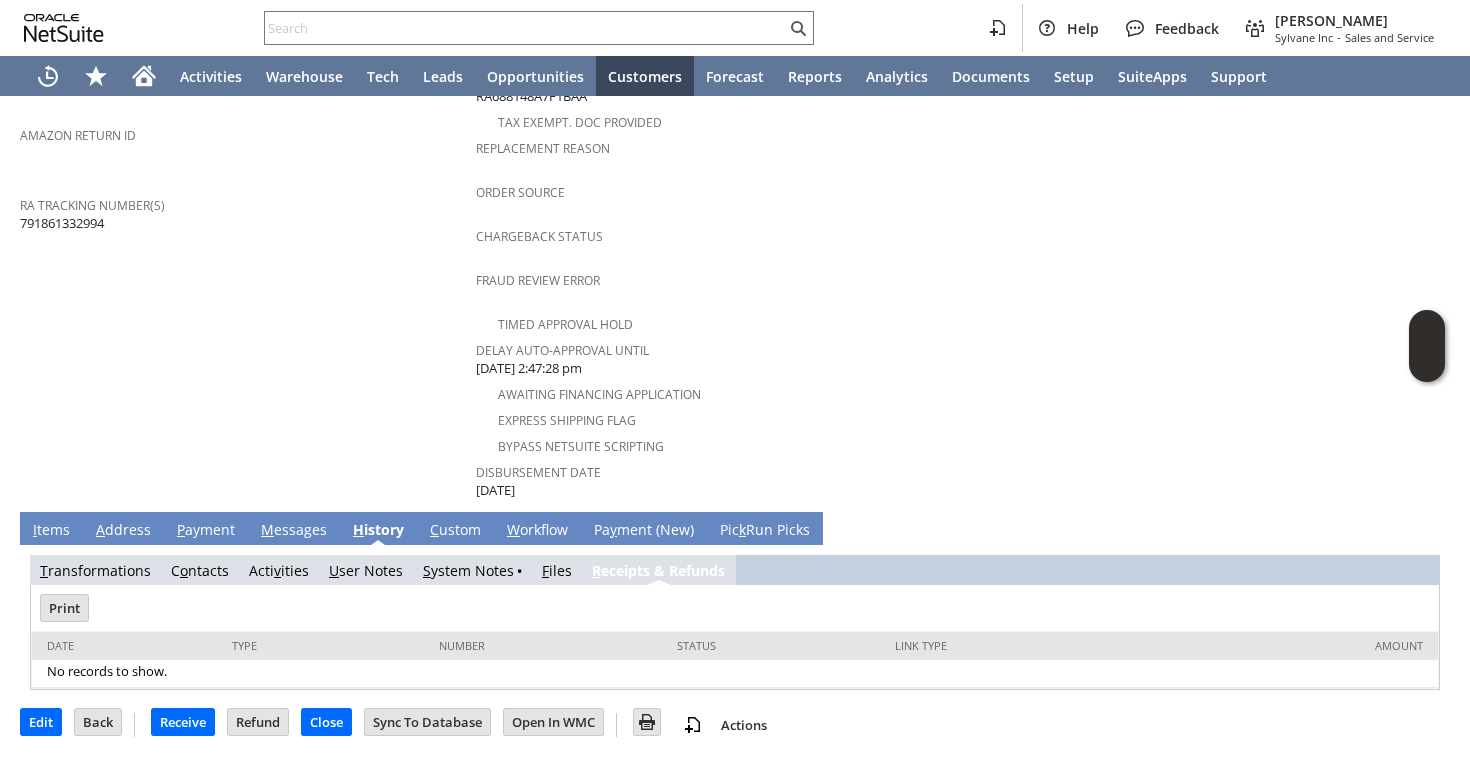 scroll, scrollTop: 690, scrollLeft: 0, axis: vertical 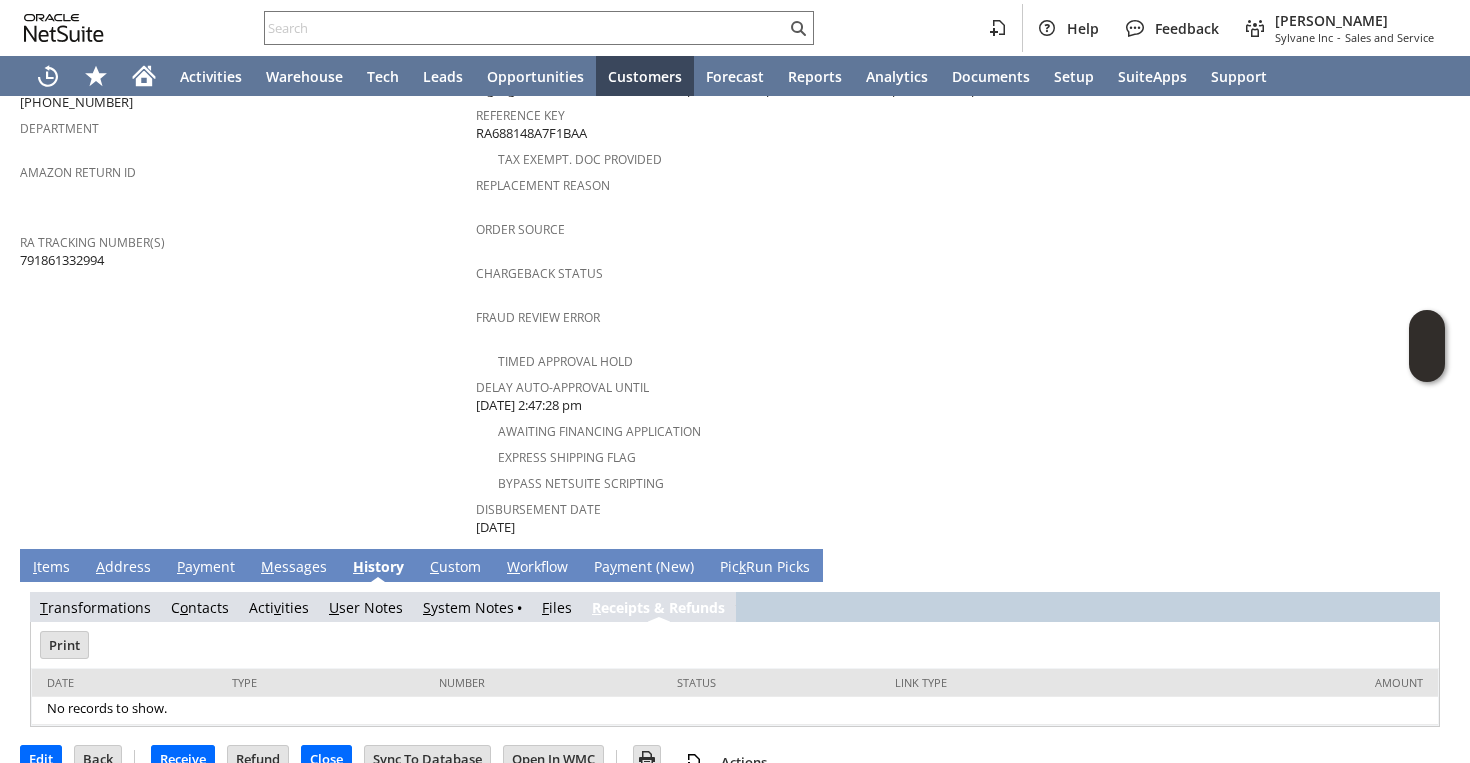 click on "S ystem Notes" at bounding box center (468, 607) 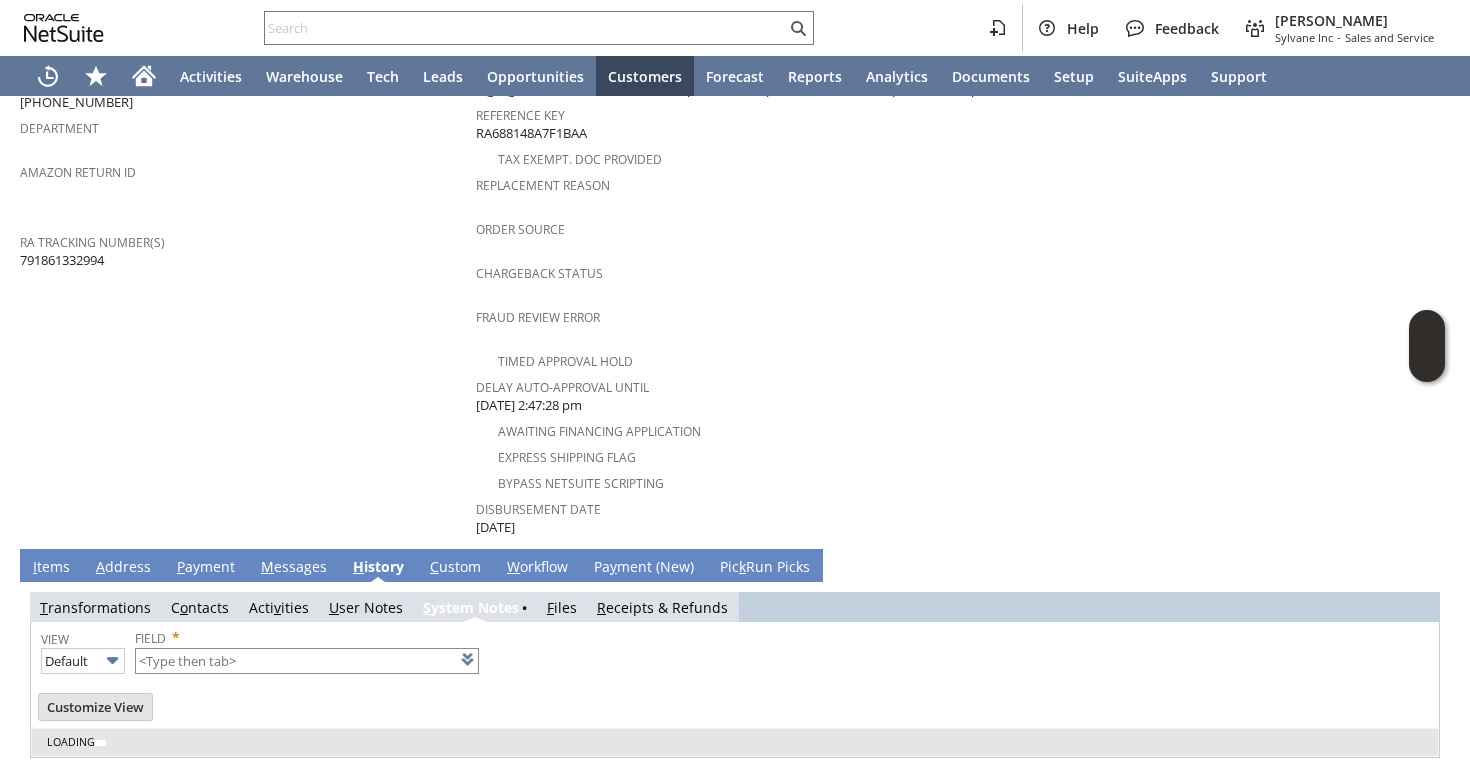 scroll, scrollTop: 719, scrollLeft: 0, axis: vertical 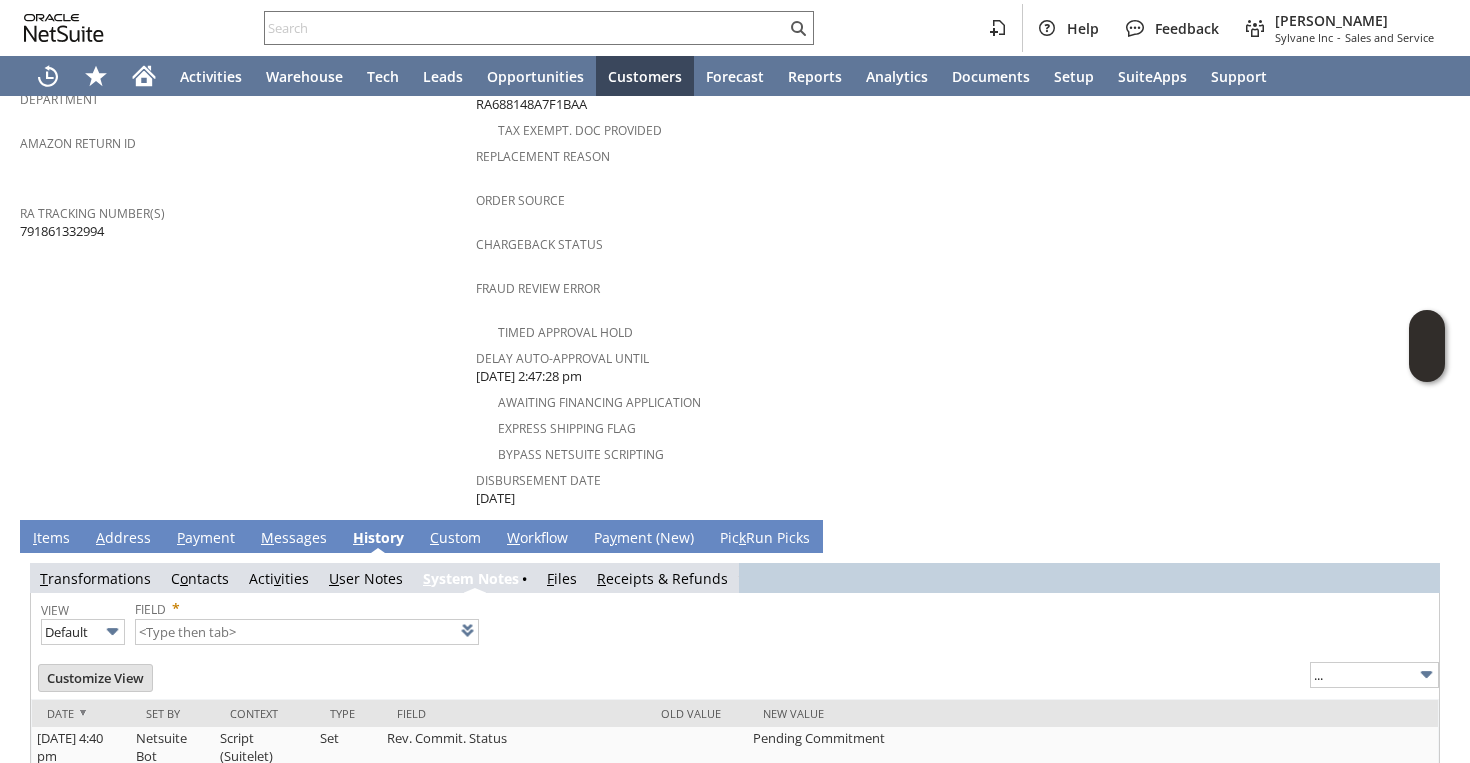 type on "1 to 25 of 80" 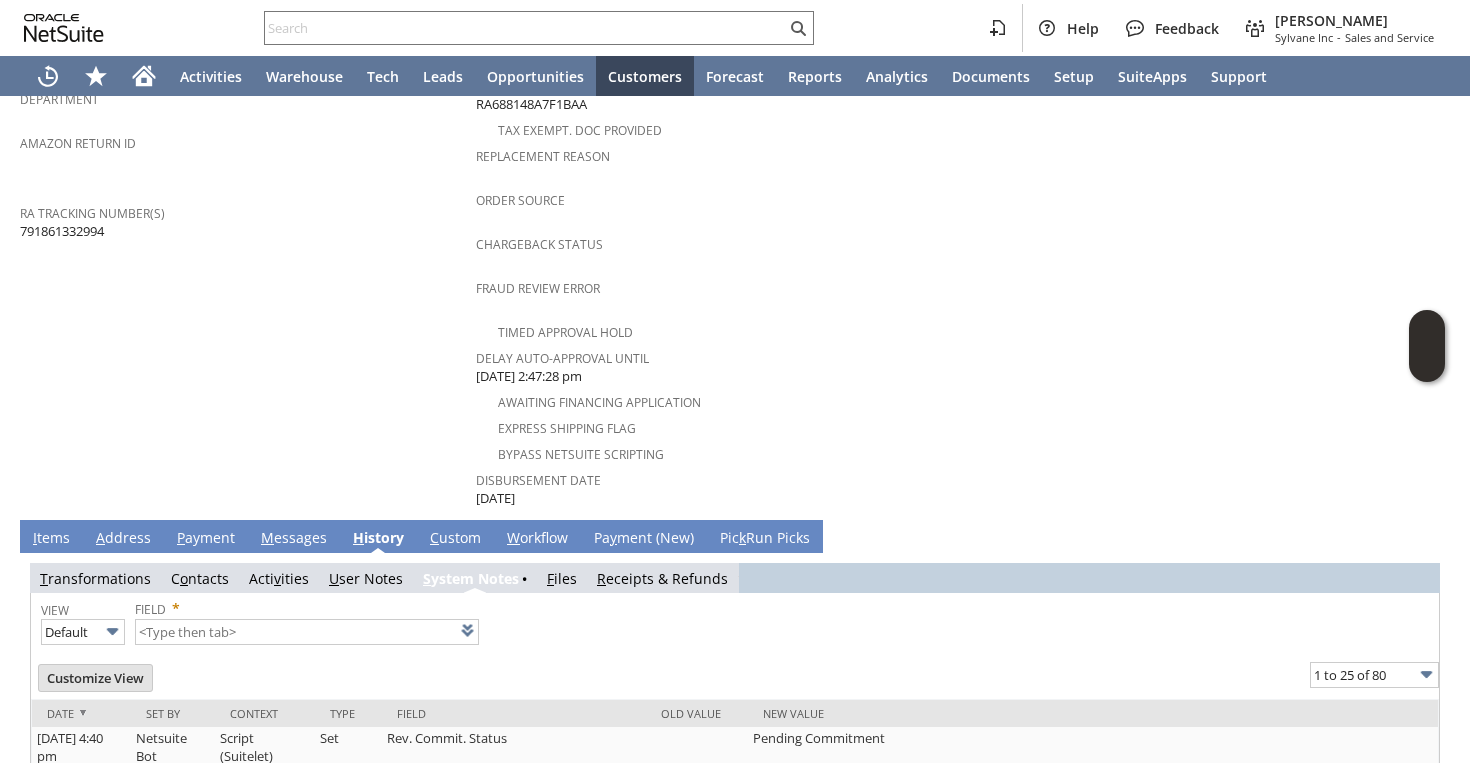 scroll, scrollTop: 0, scrollLeft: 0, axis: both 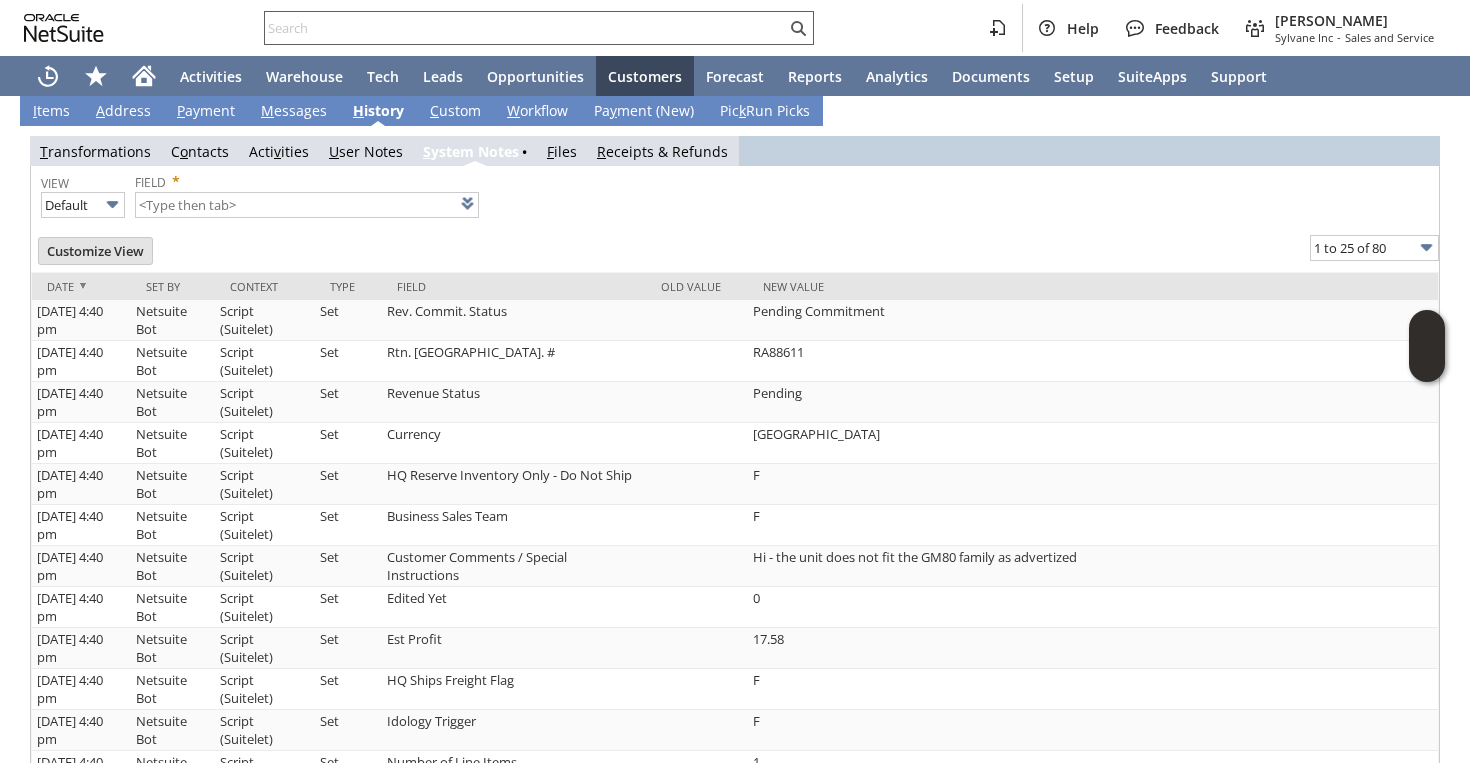 click at bounding box center (525, 28) 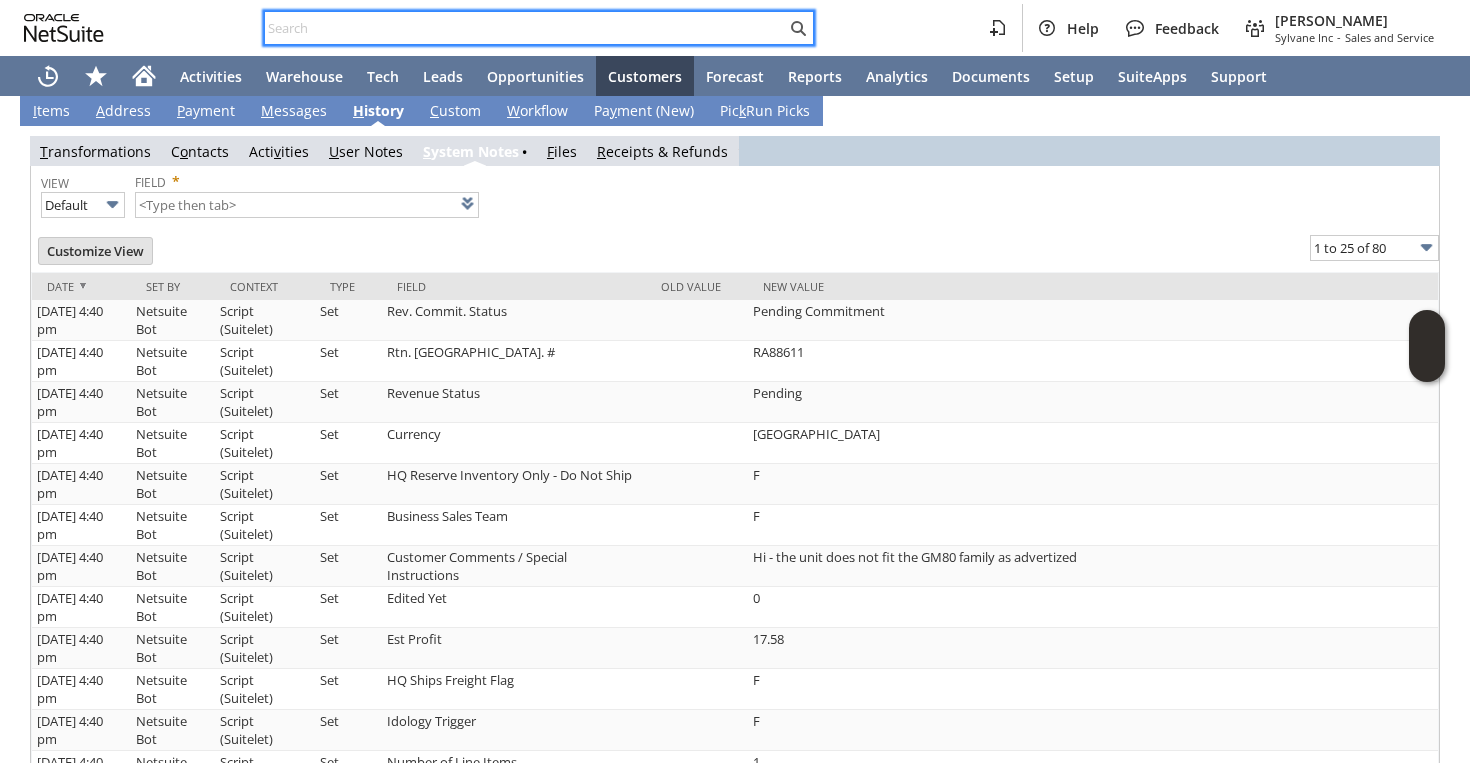 paste on "7136787444" 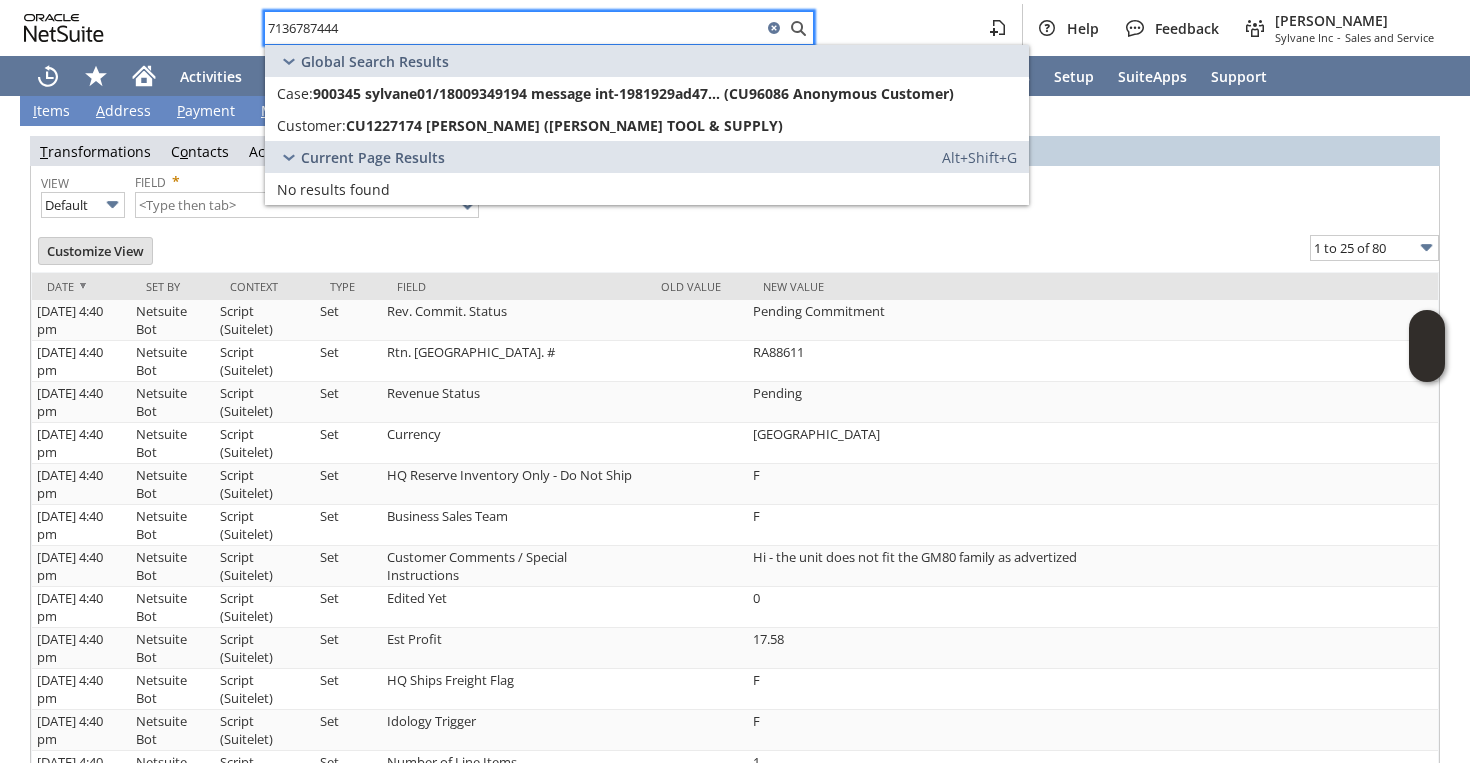 type on "7136787444" 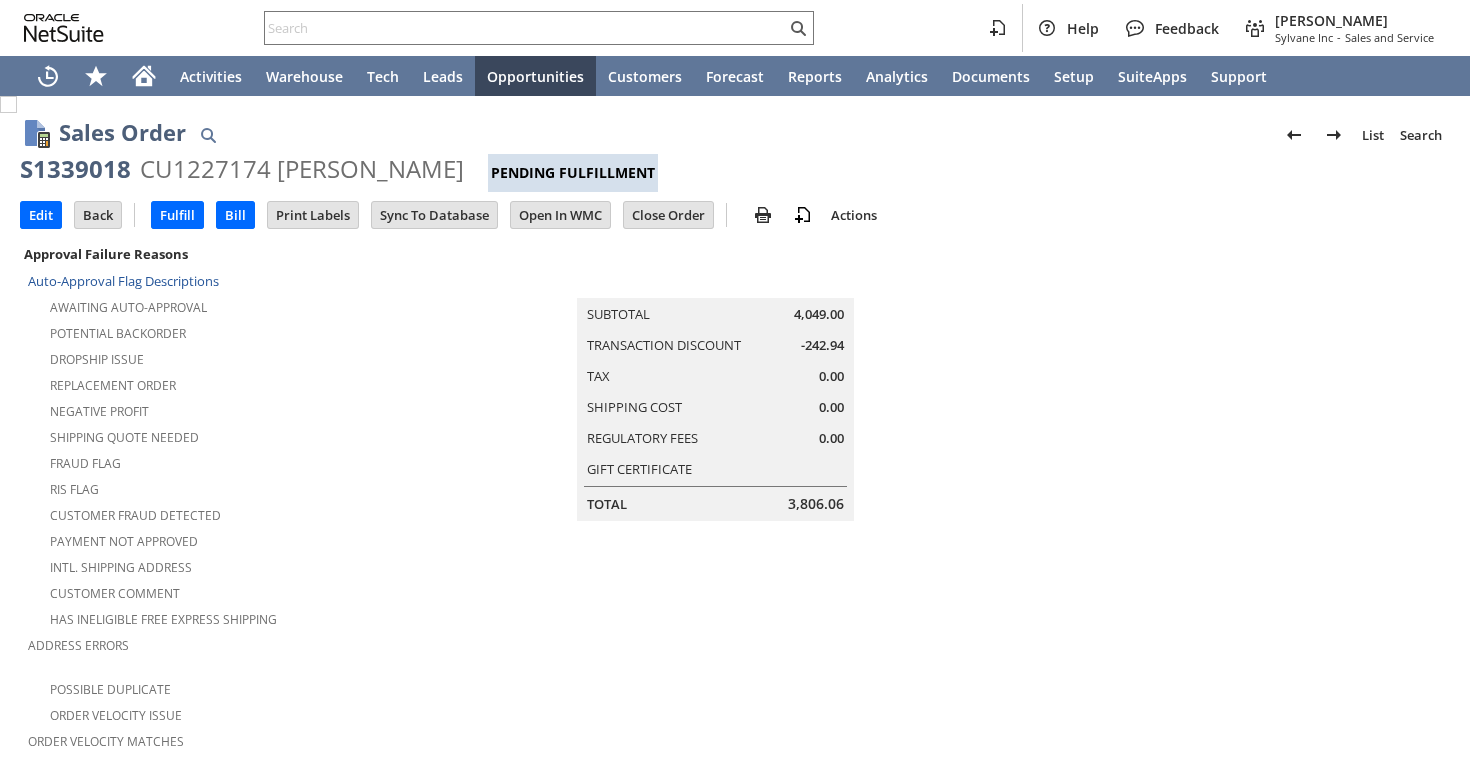scroll, scrollTop: 0, scrollLeft: 0, axis: both 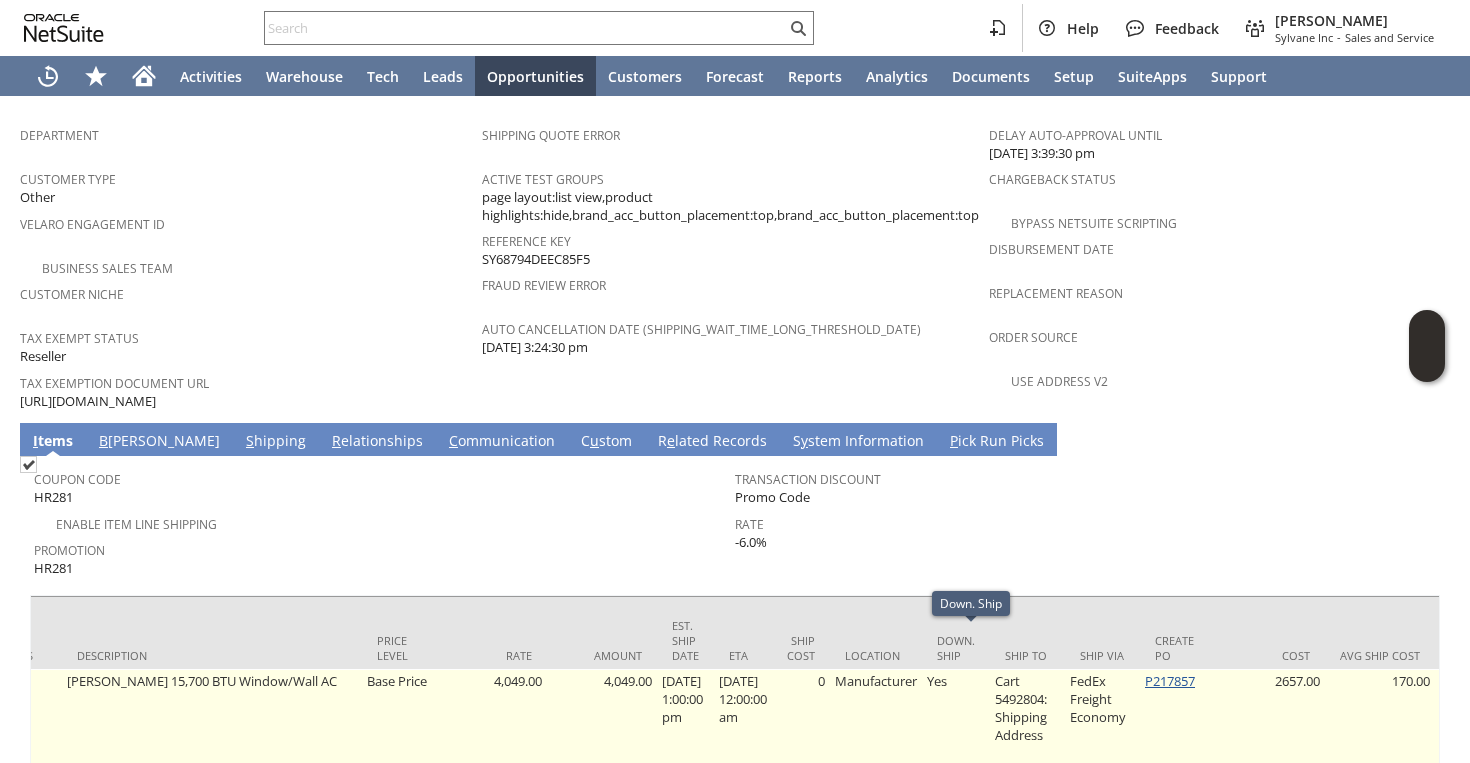 click on "P217857" at bounding box center (1170, 681) 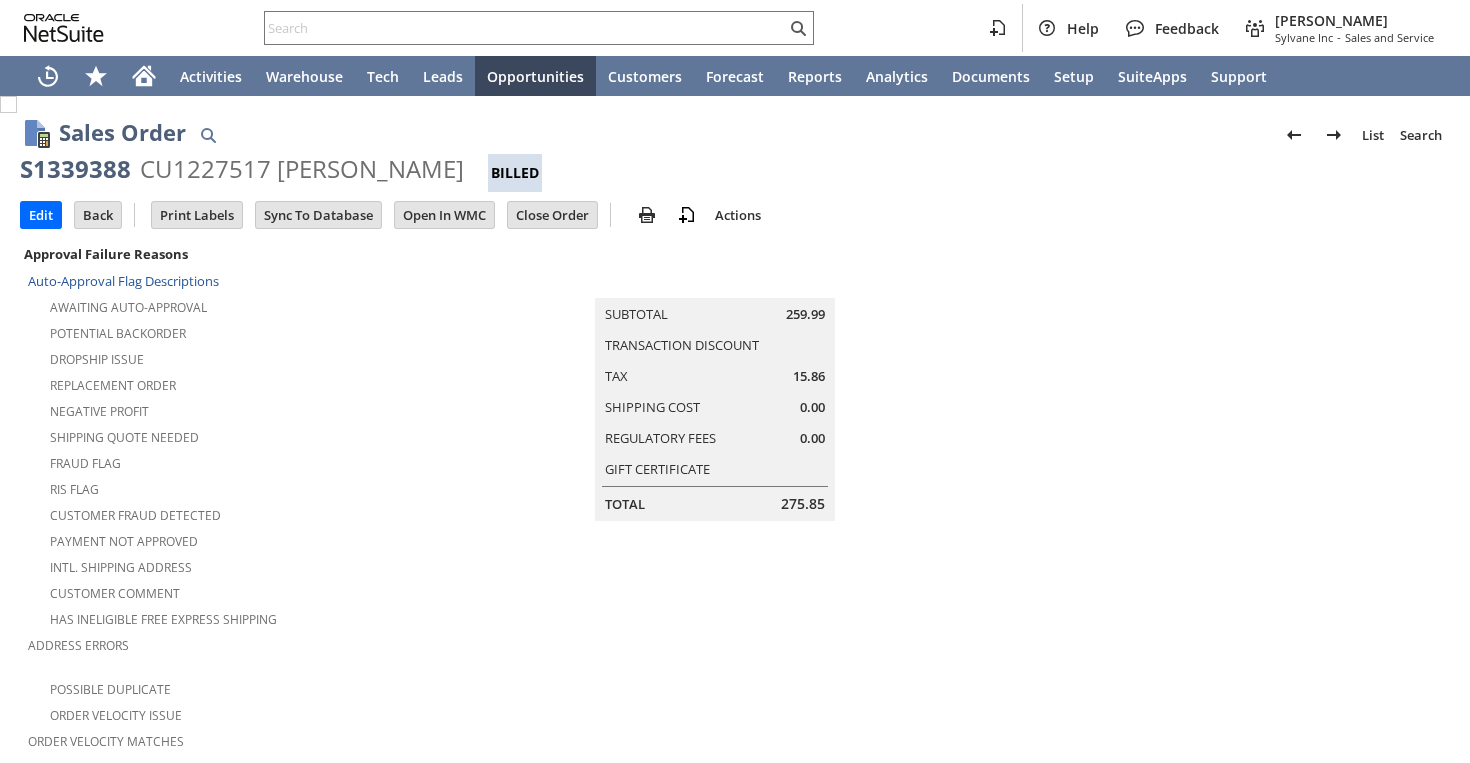 scroll, scrollTop: 0, scrollLeft: 0, axis: both 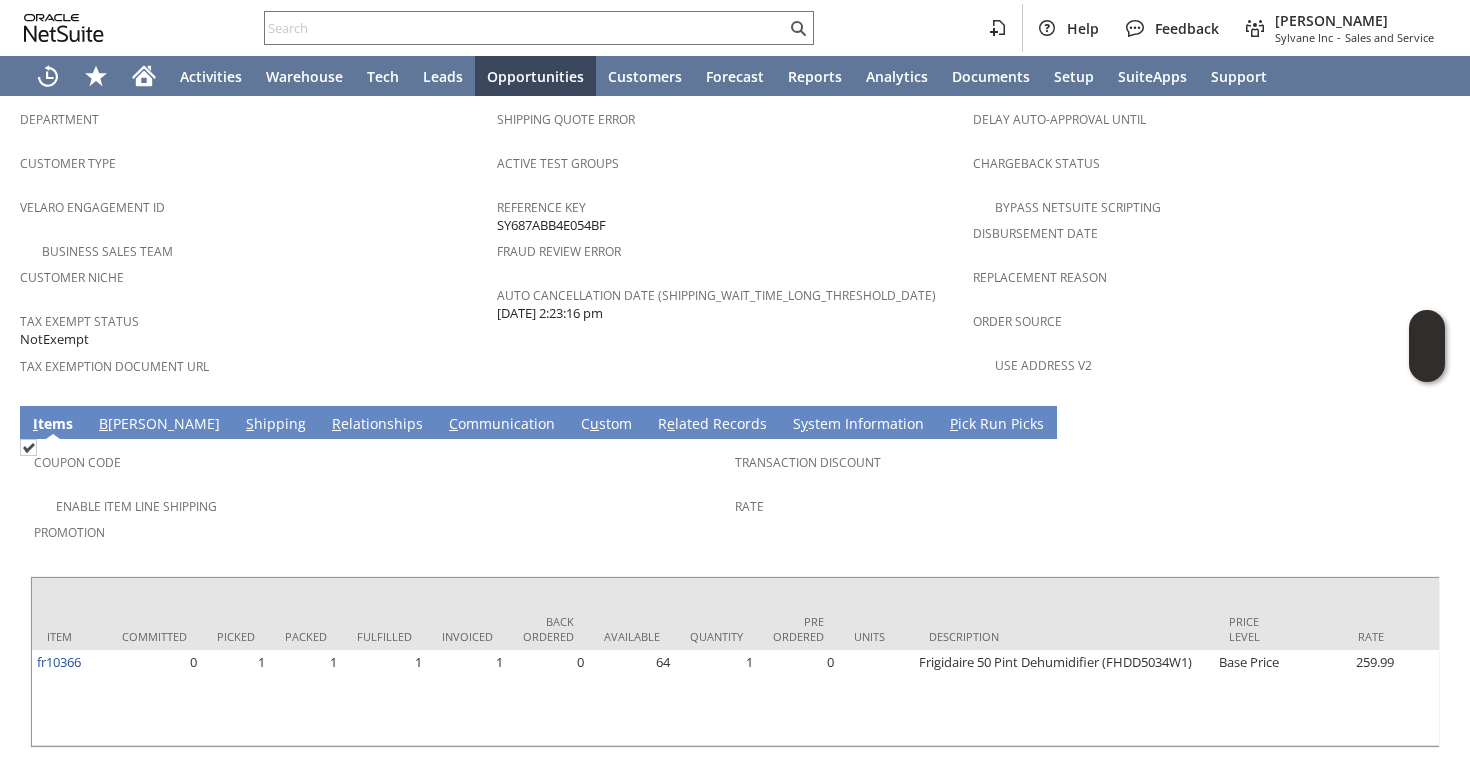 click on "C ommunication" at bounding box center (502, 425) 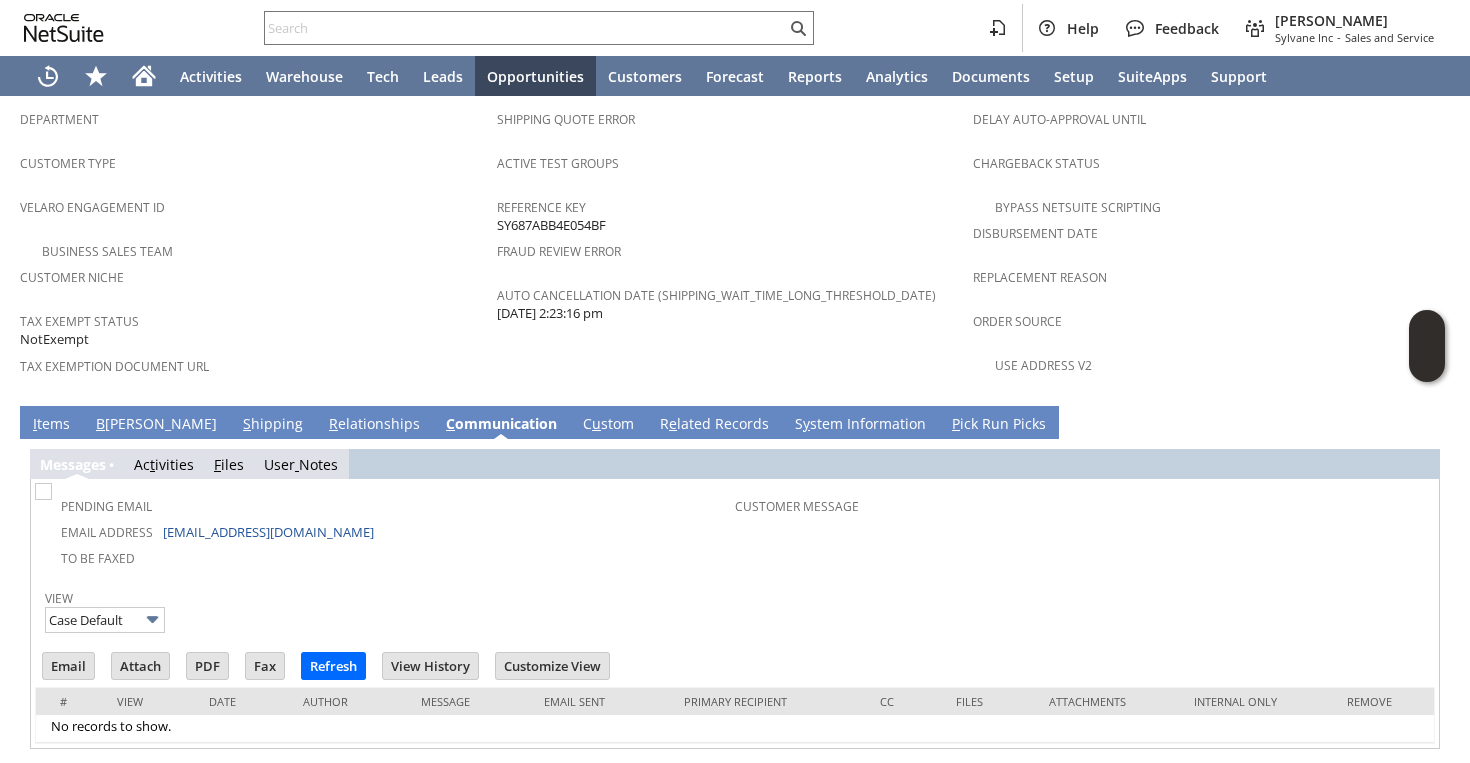scroll, scrollTop: 1265, scrollLeft: 0, axis: vertical 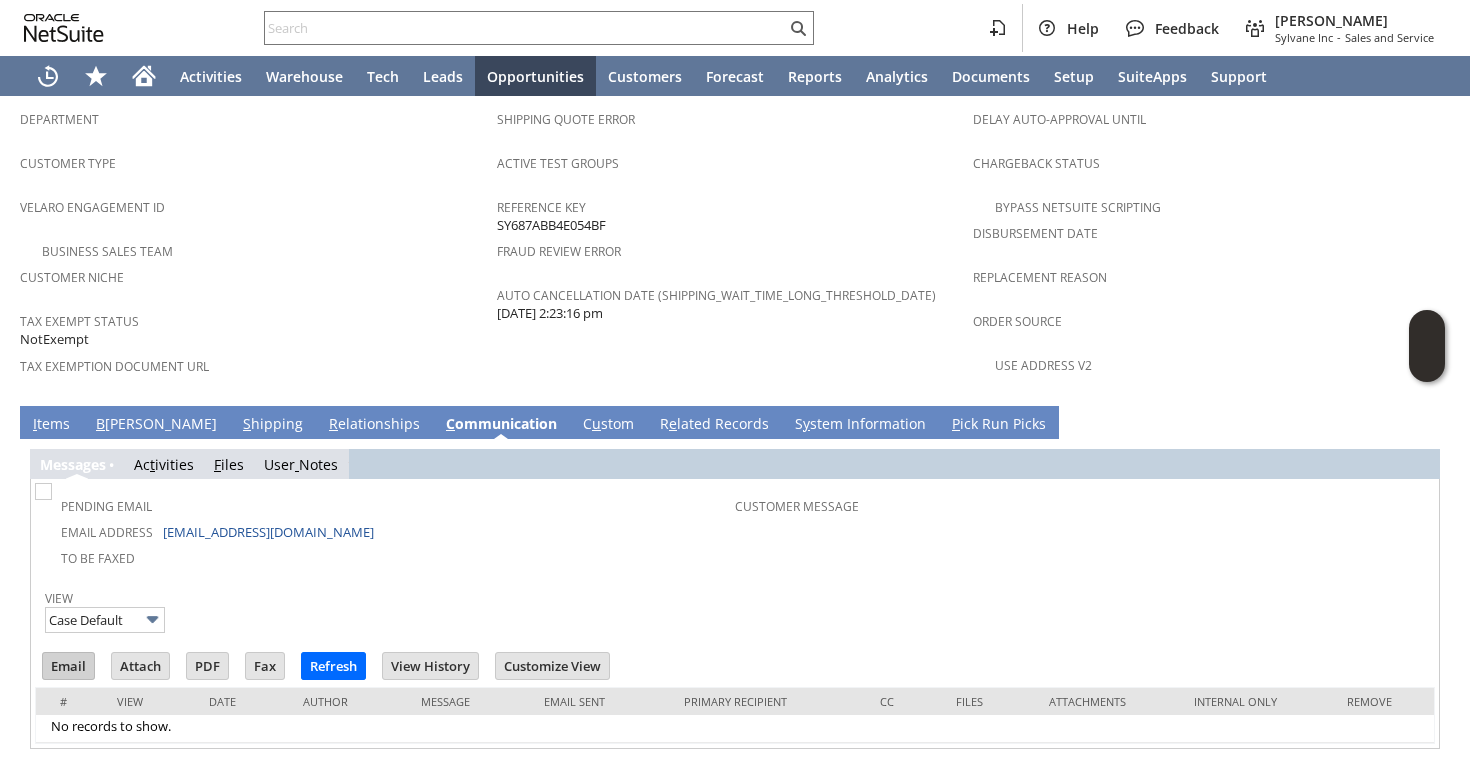 click on "Email" at bounding box center (68, 666) 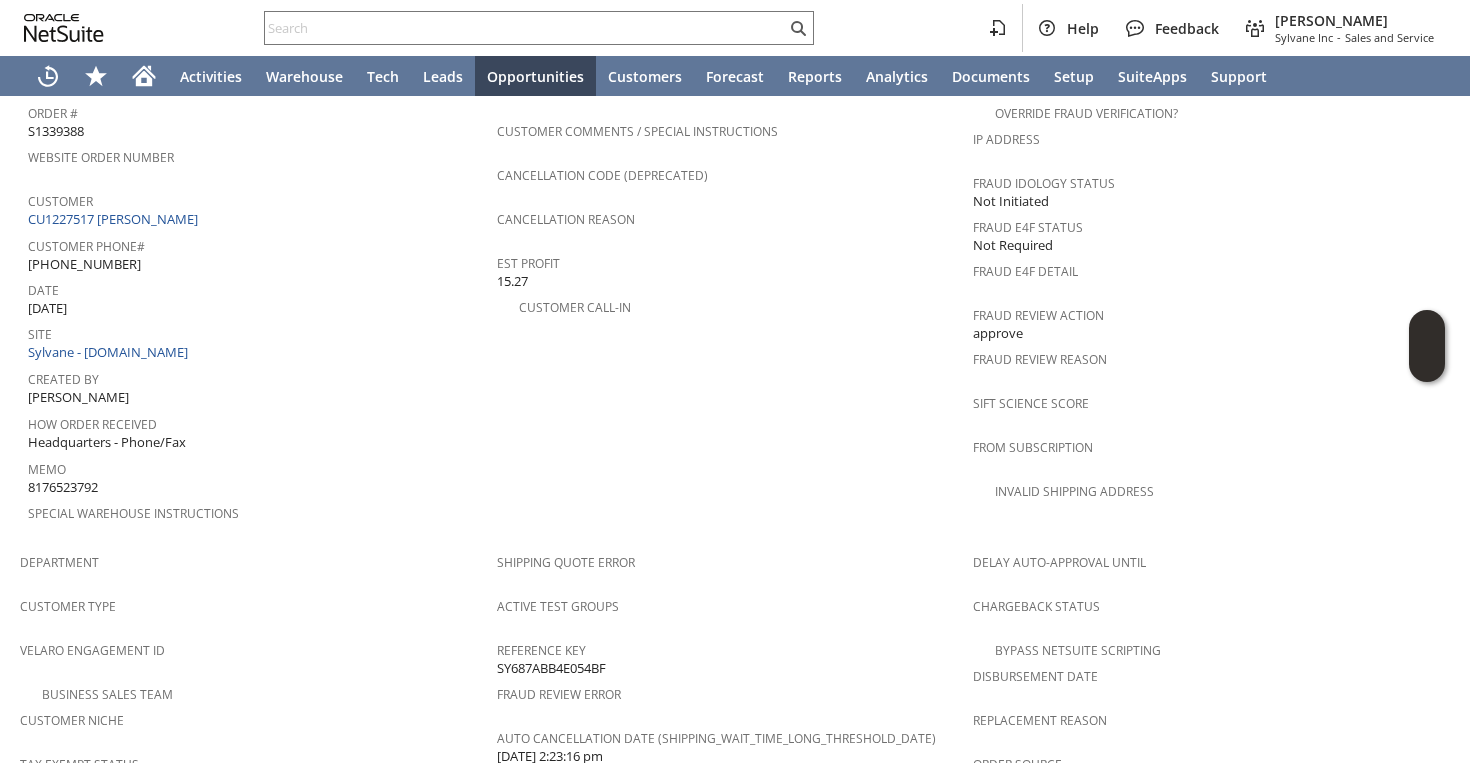scroll, scrollTop: 788, scrollLeft: 0, axis: vertical 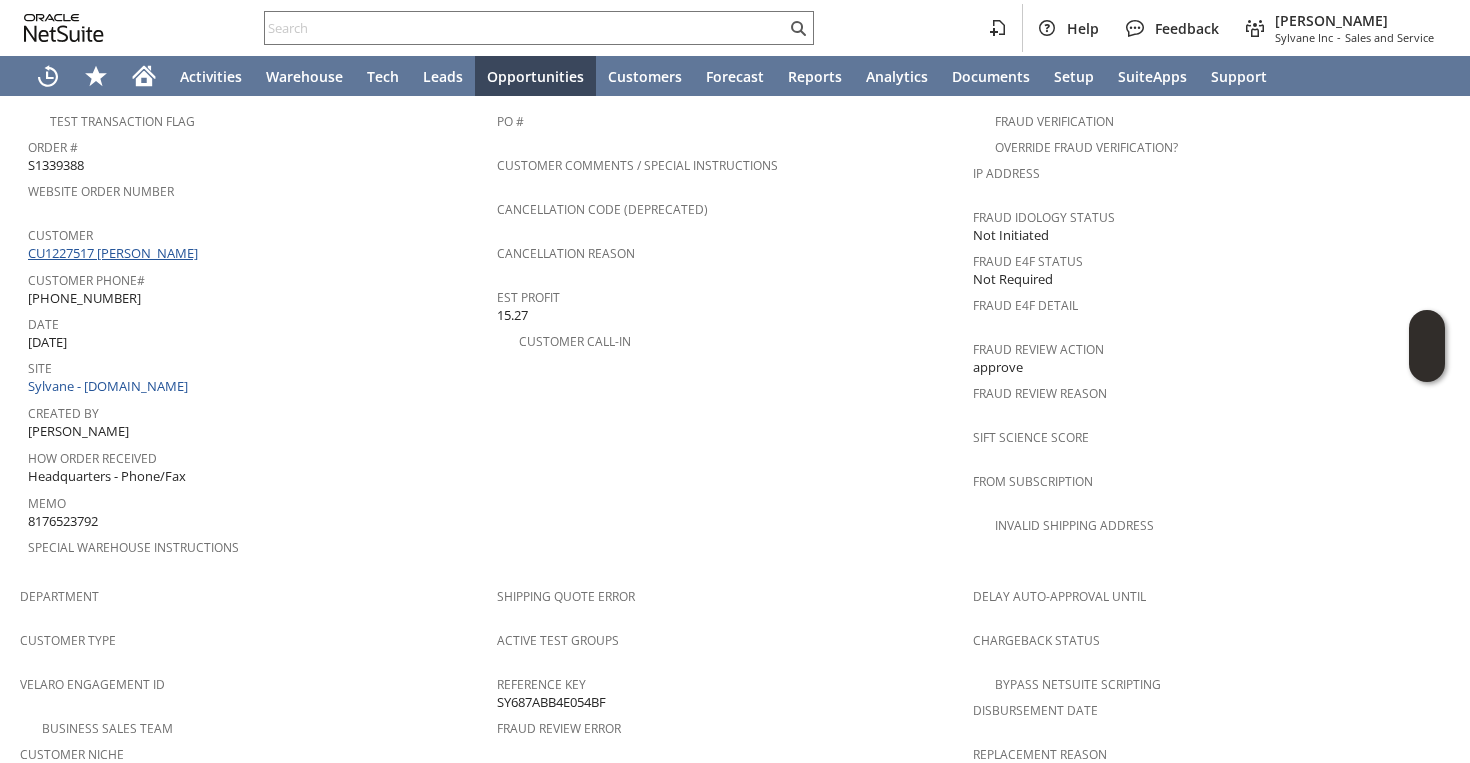 click on "CU1227517 [PERSON_NAME]" at bounding box center (115, 253) 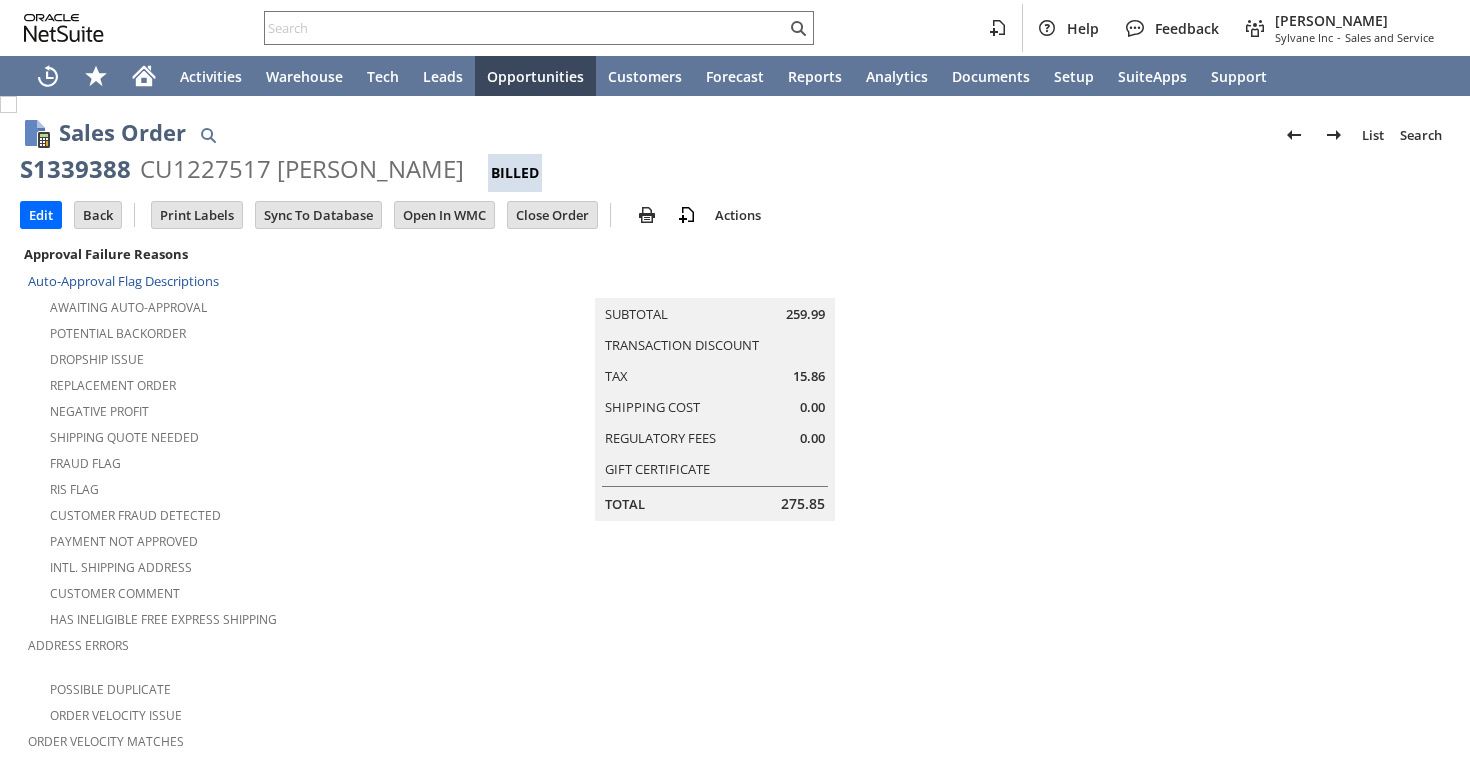 scroll, scrollTop: 0, scrollLeft: 0, axis: both 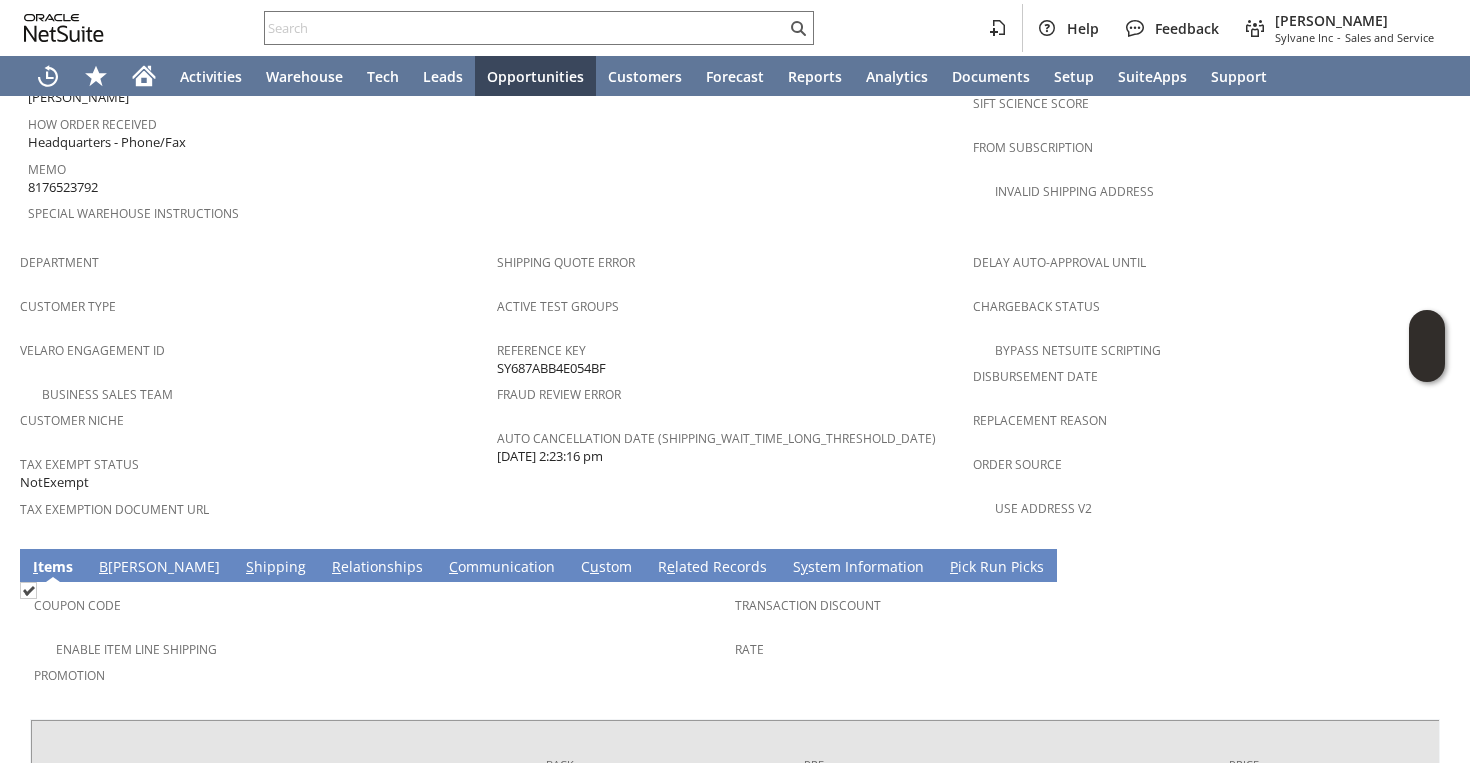 click on "C ommunication" at bounding box center (502, 568) 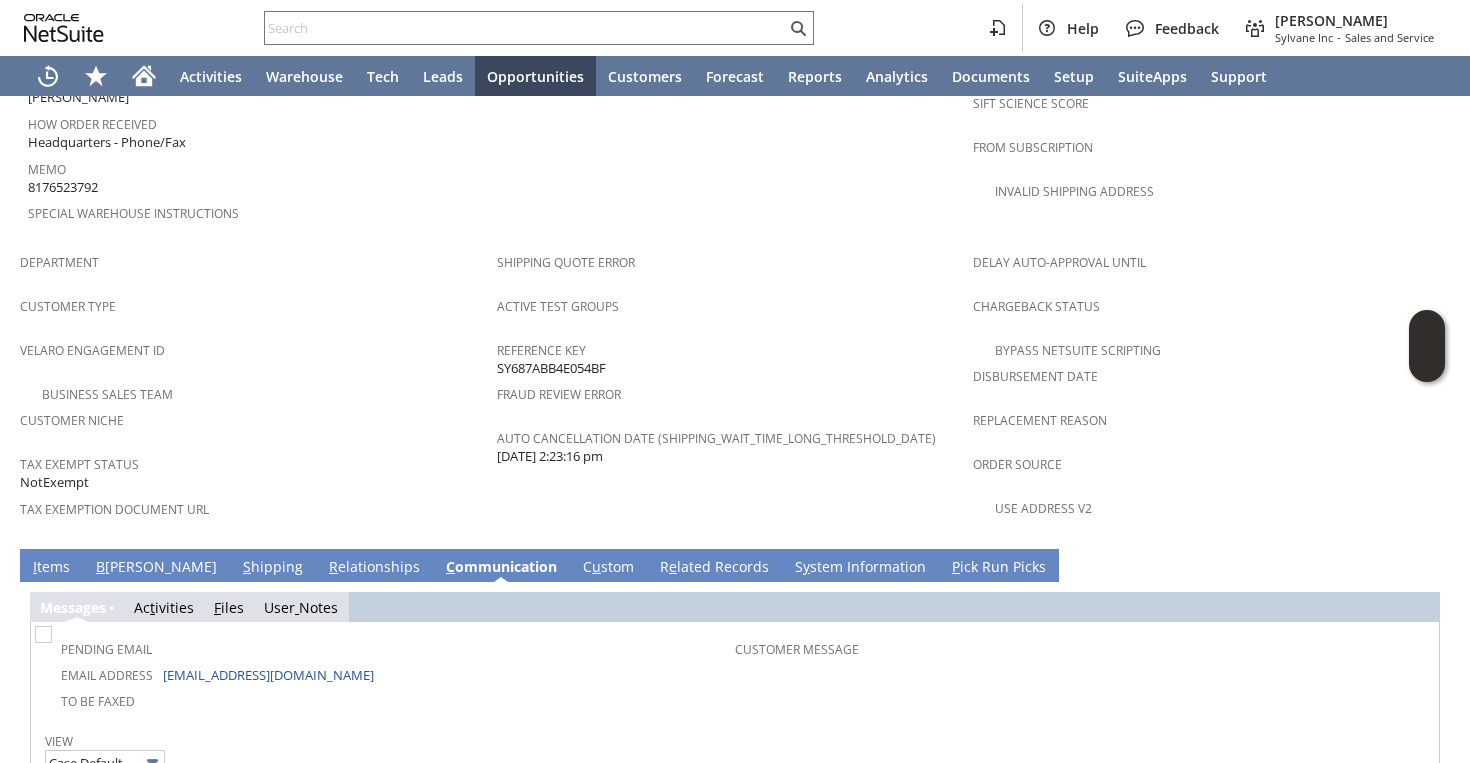 scroll, scrollTop: 0, scrollLeft: 0, axis: both 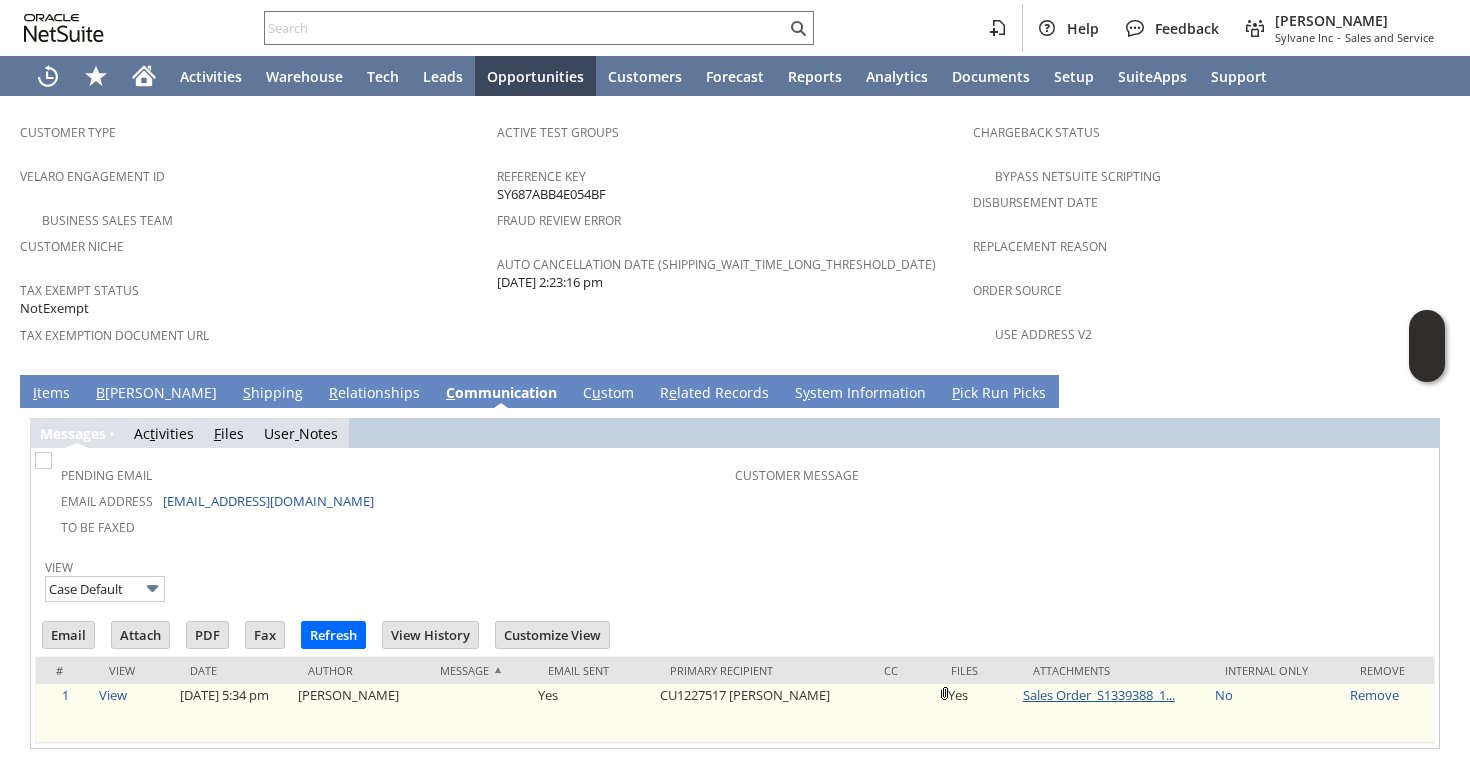 click on "Sales Order_S1339388_1..." at bounding box center [1099, 695] 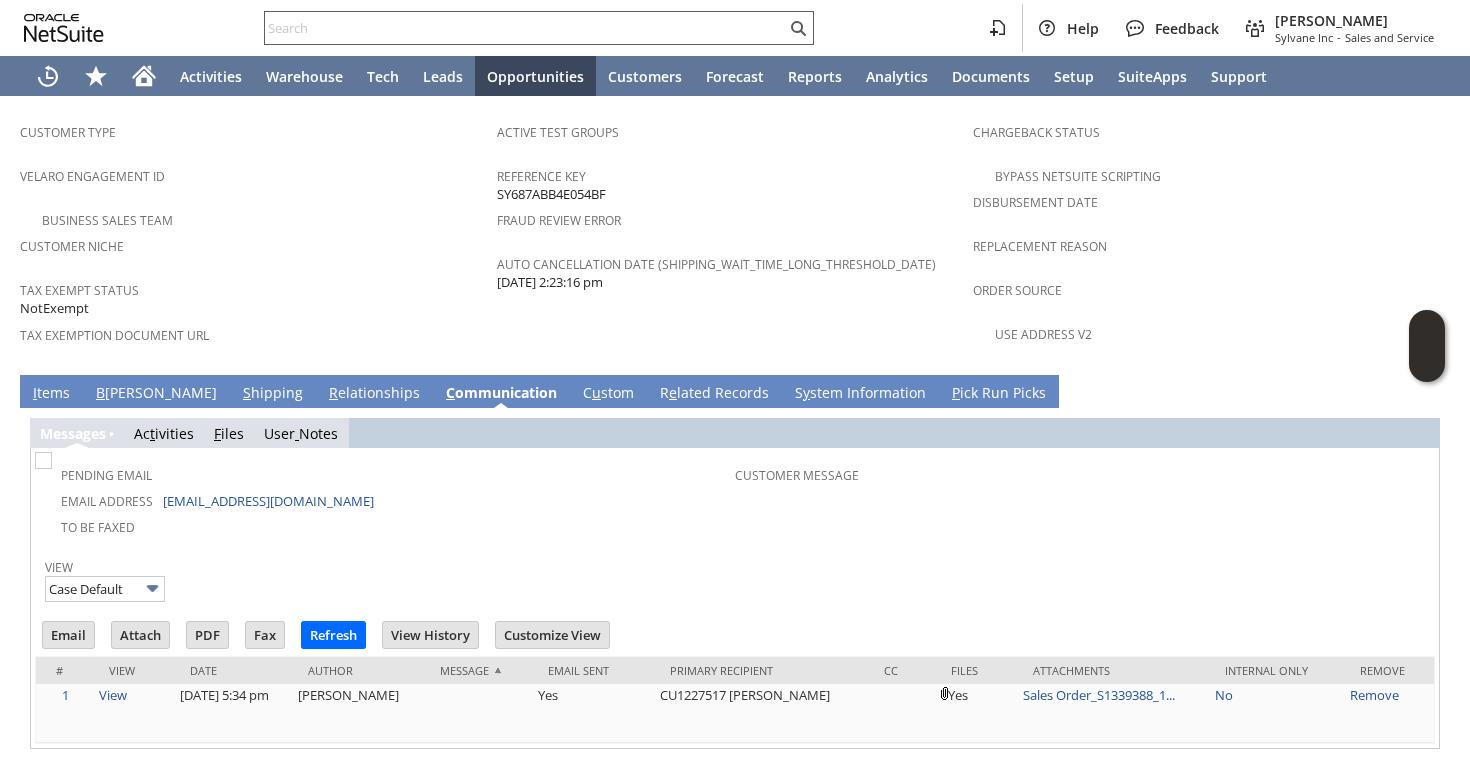 click at bounding box center [525, 28] 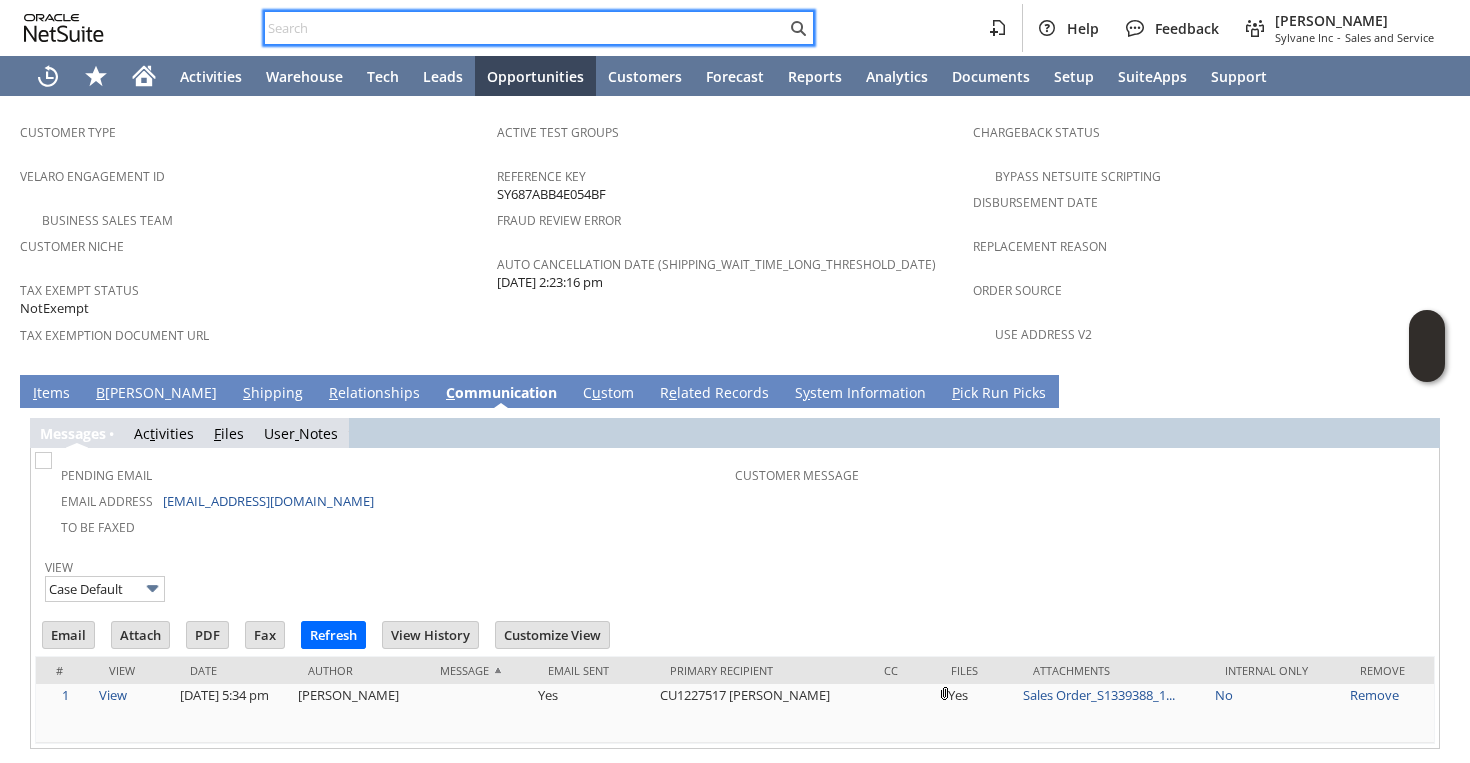 paste on "sc9117" 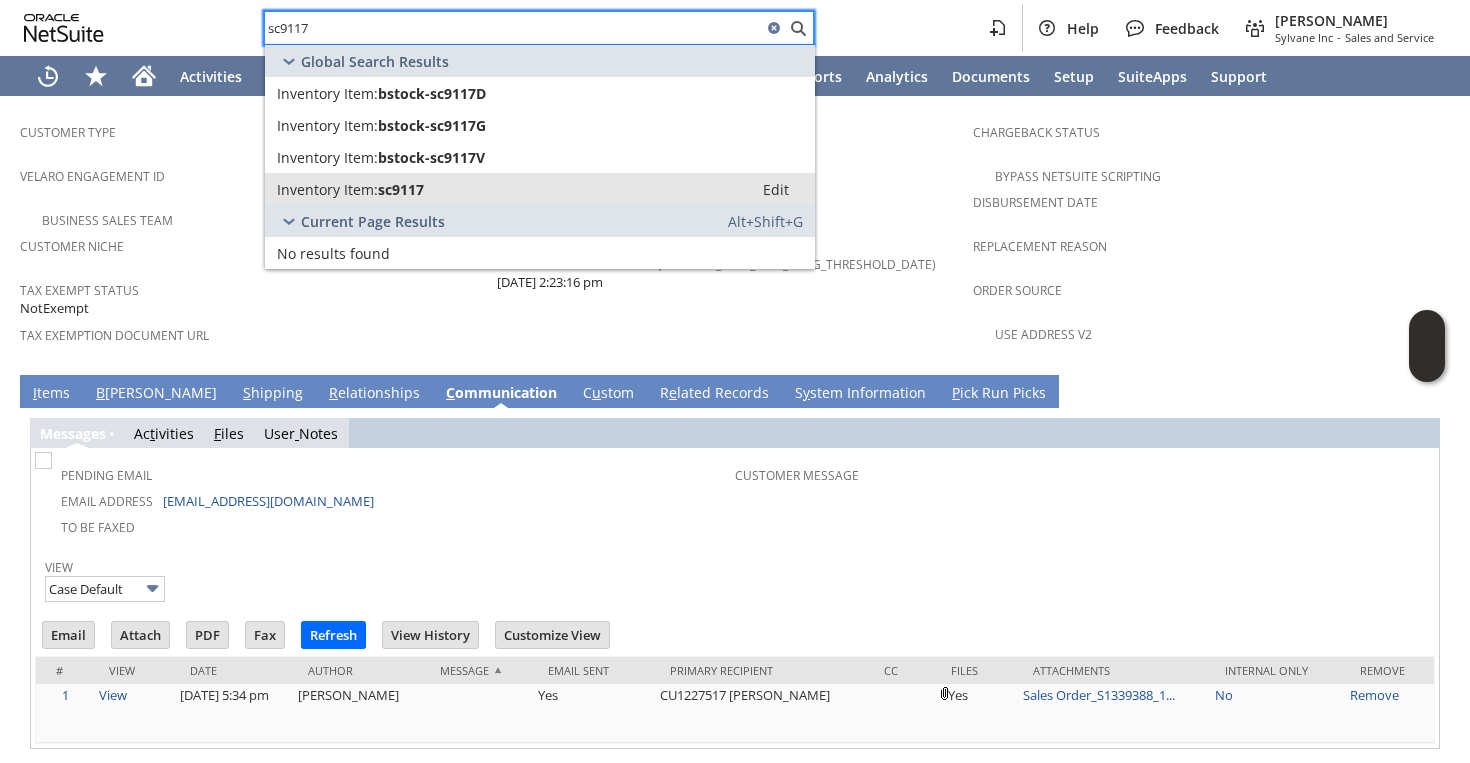 type on "sc9117" 